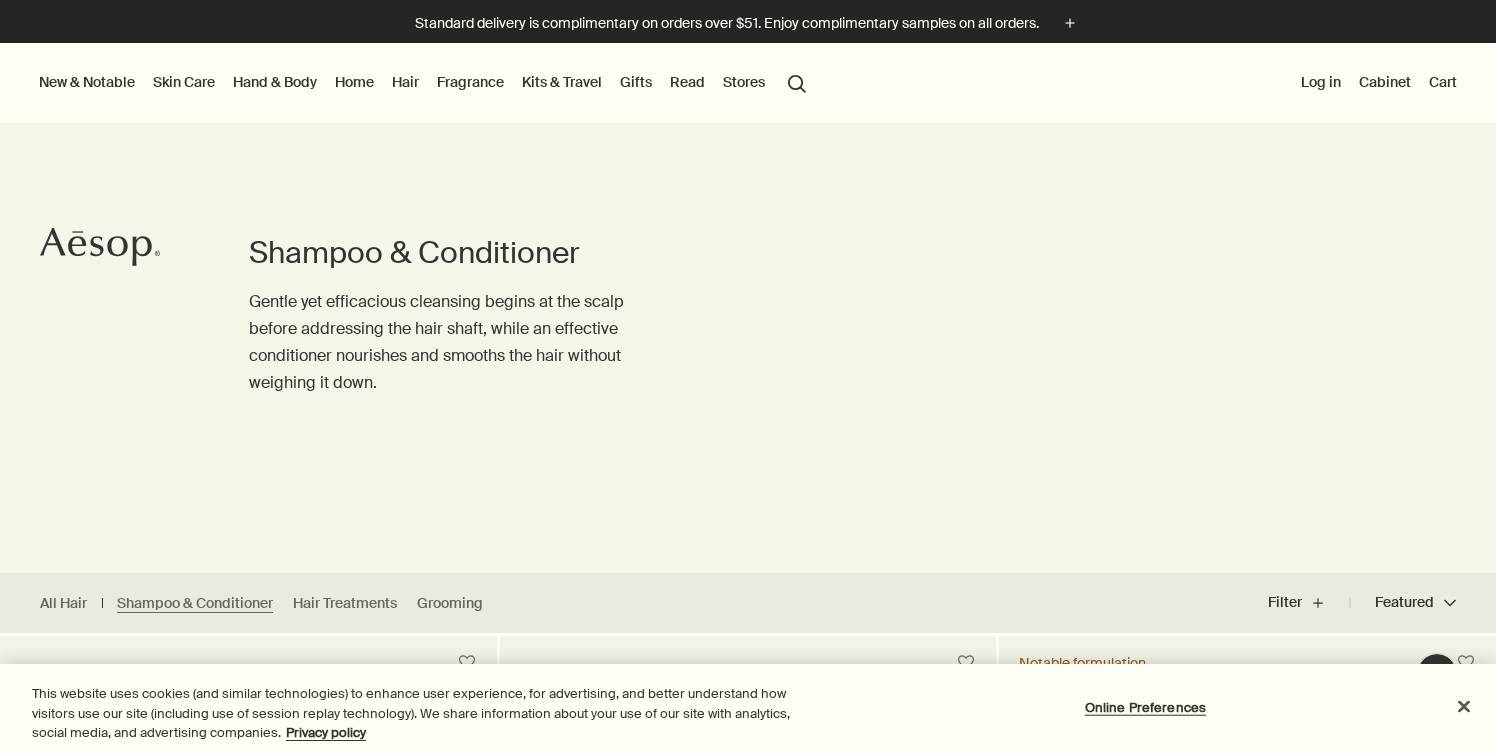 scroll, scrollTop: 0, scrollLeft: 0, axis: both 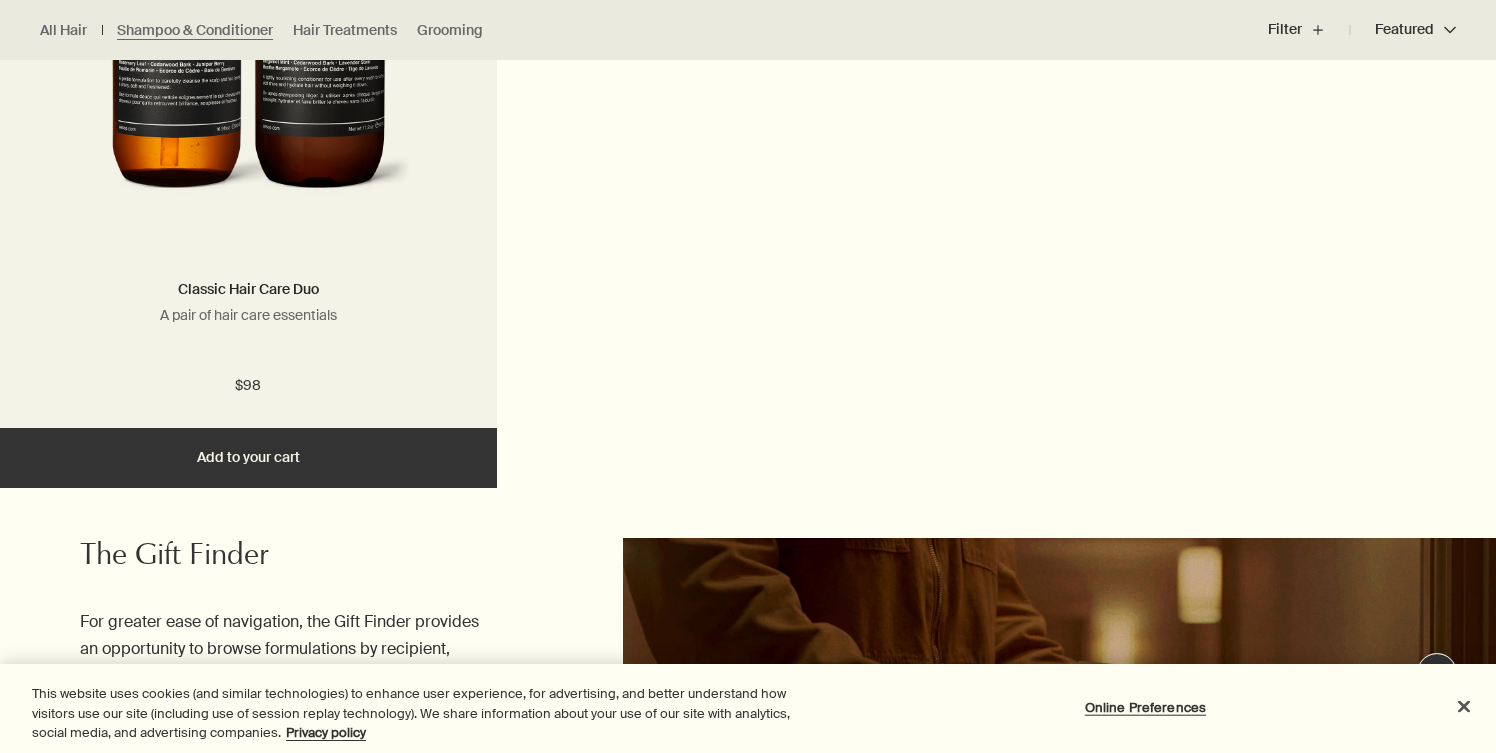 click on "Add Add to your cart" at bounding box center [248, 458] 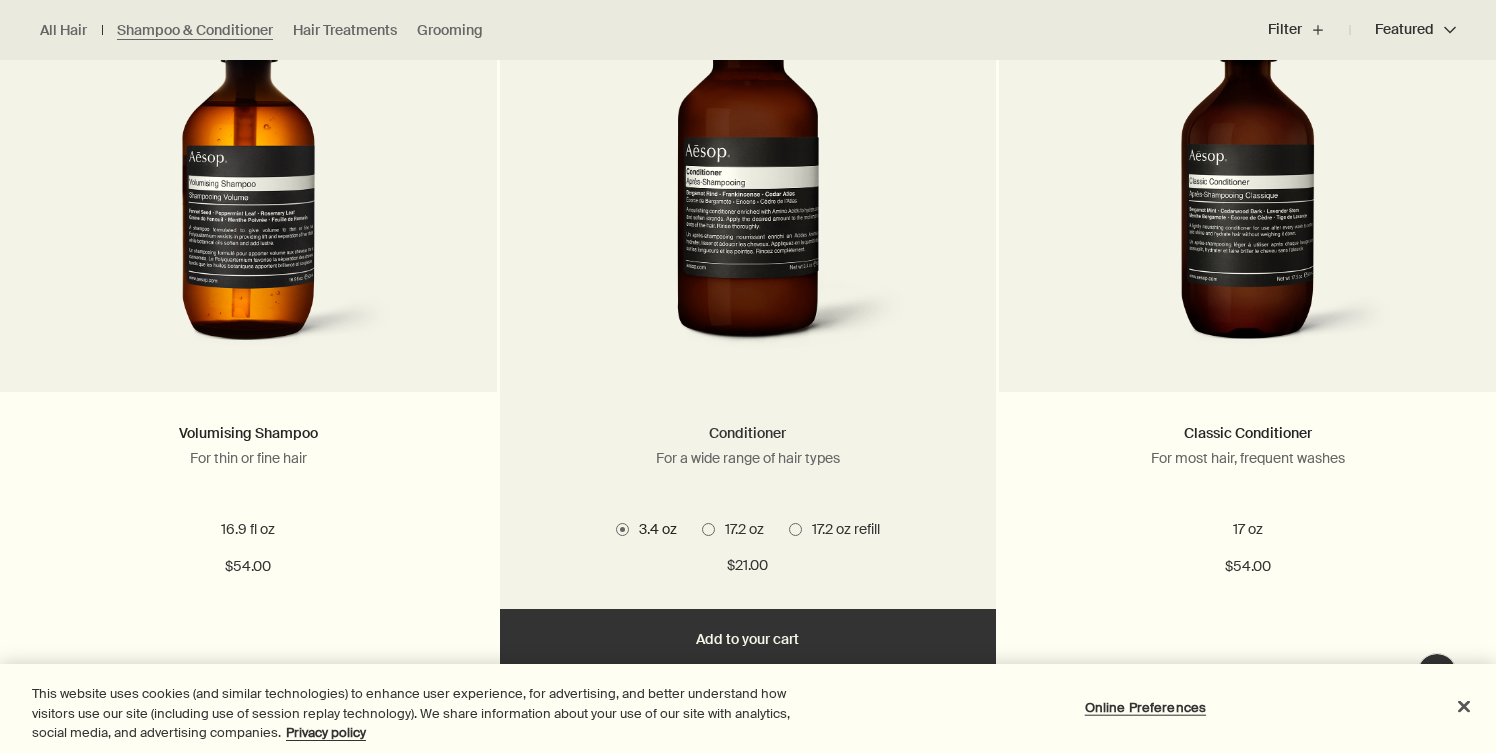 scroll, scrollTop: 1444, scrollLeft: 0, axis: vertical 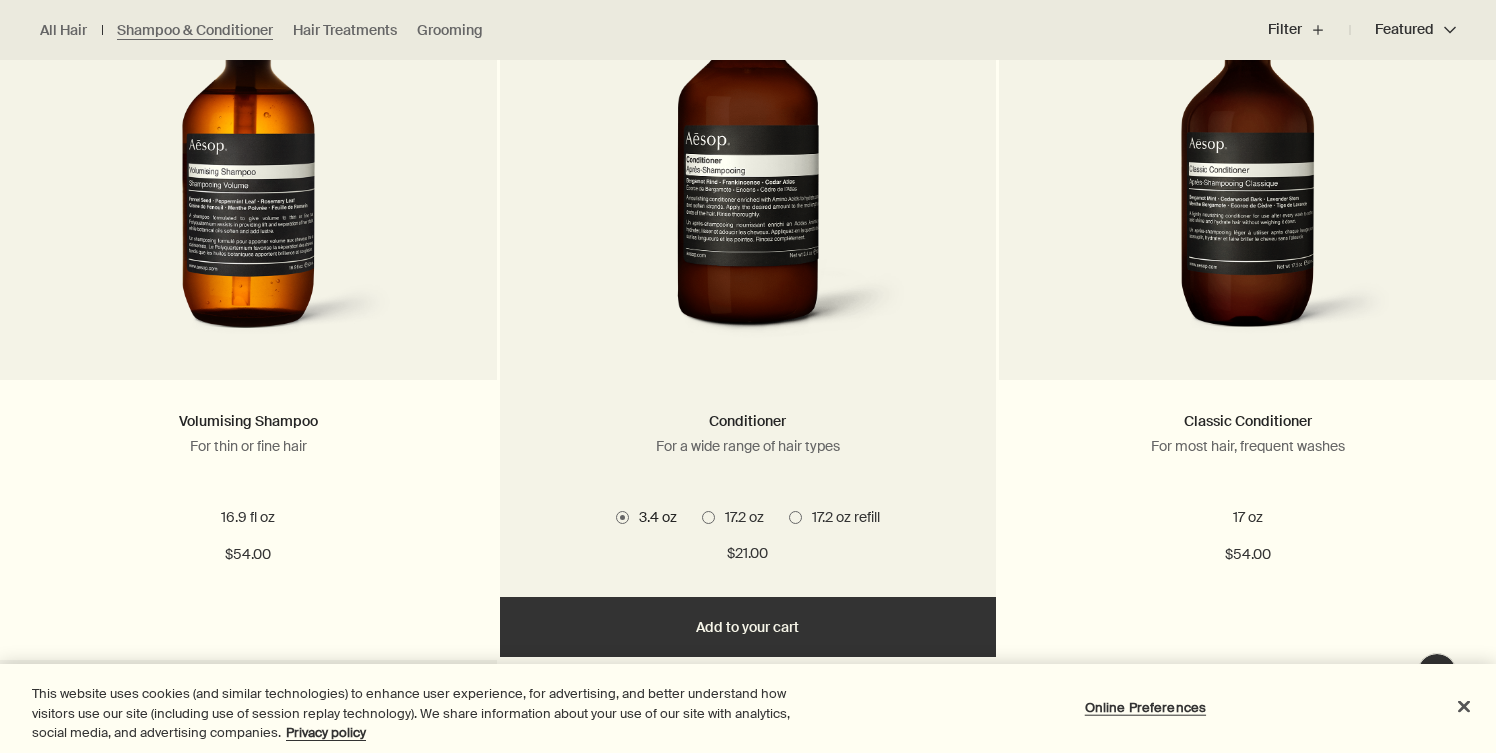 click on "Add Add to your cart" at bounding box center (748, 627) 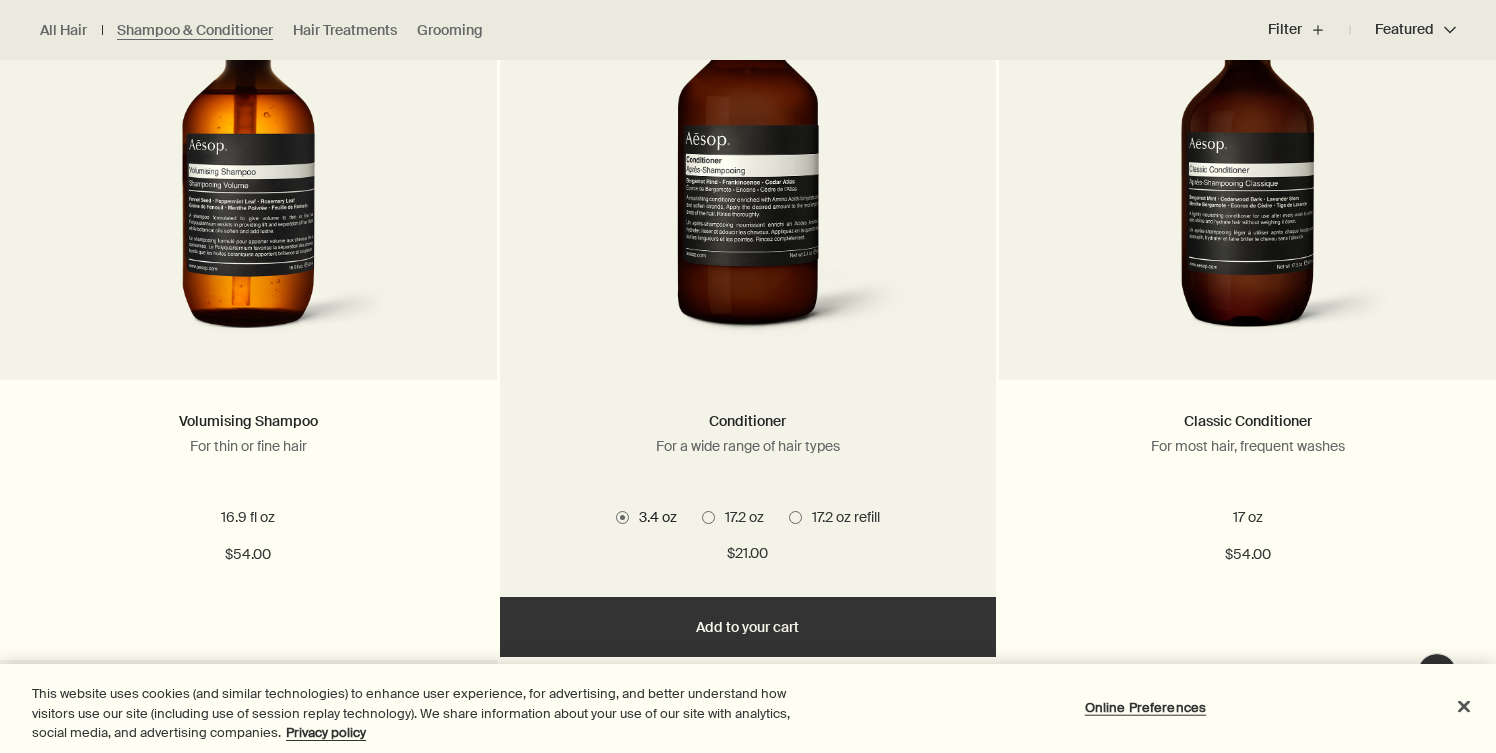 click at bounding box center (708, 517) 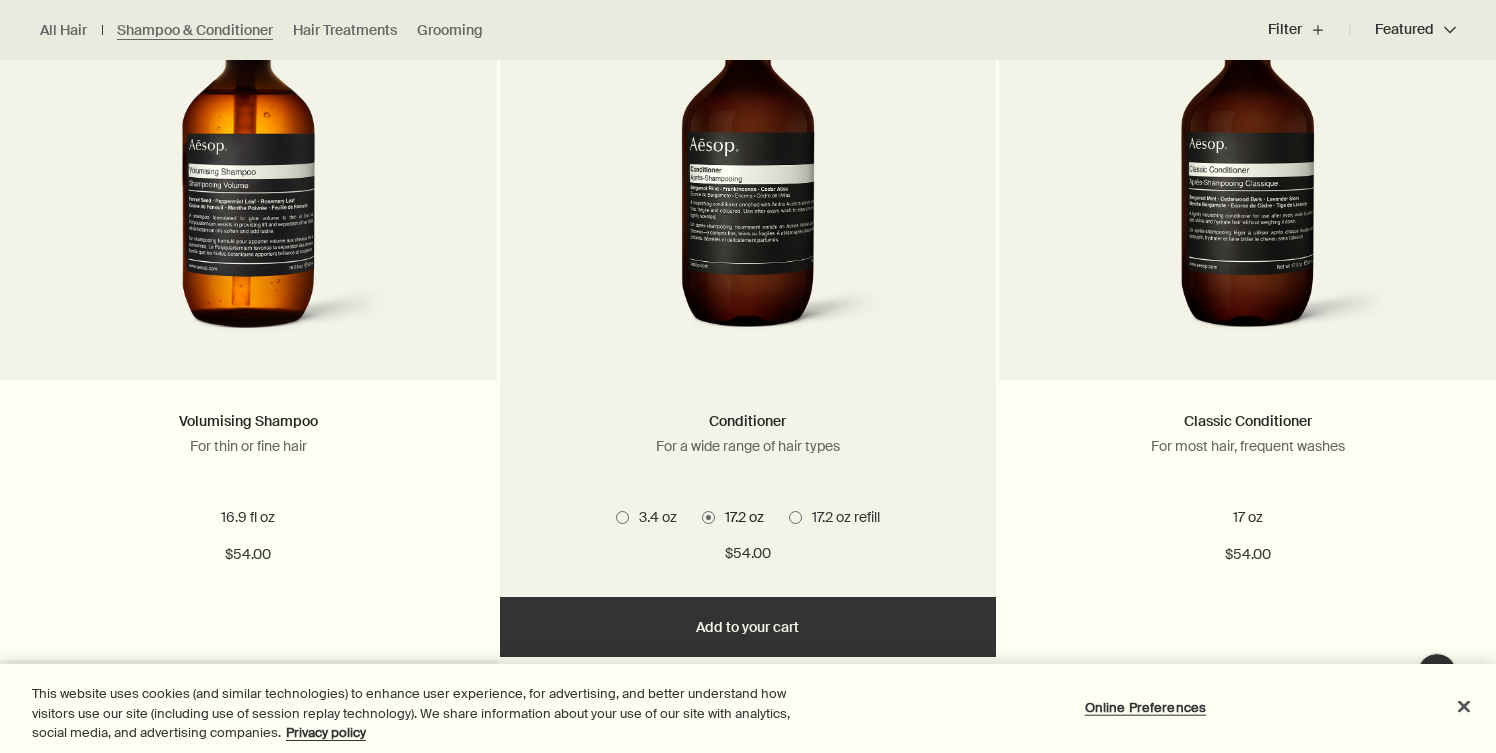 click on "Added Added to your cart Add Add to your cart" at bounding box center [748, 627] 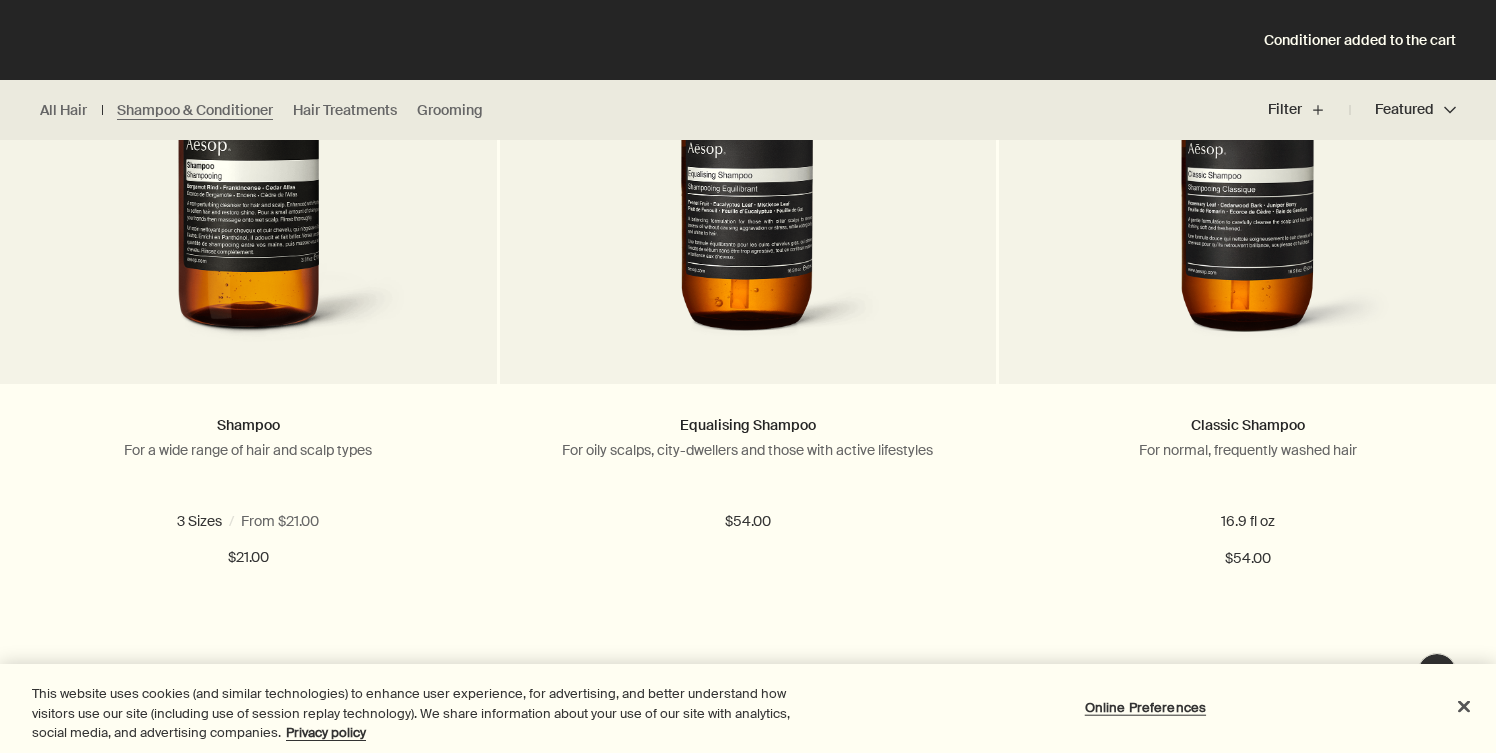 scroll, scrollTop: 682, scrollLeft: 0, axis: vertical 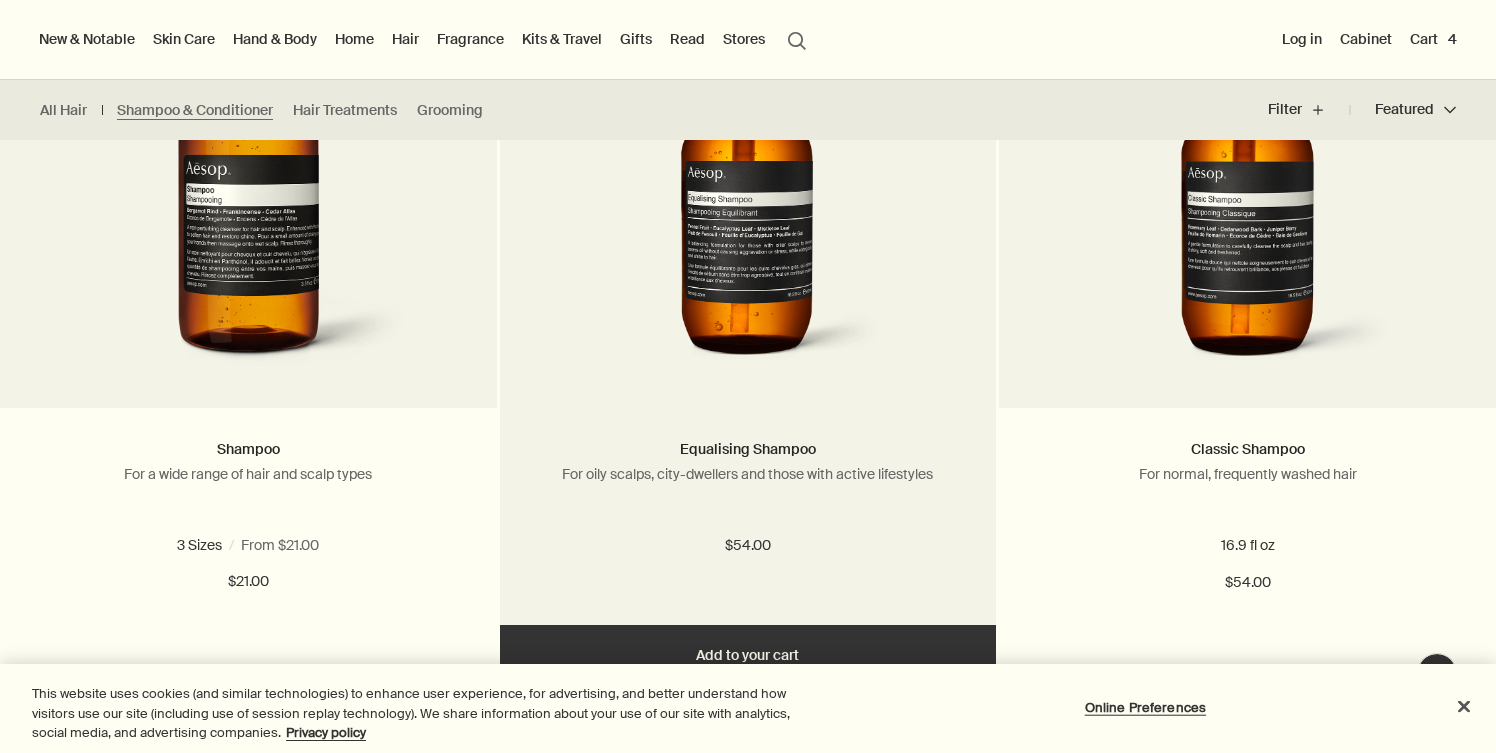 click on "Add Add to your cart" at bounding box center (748, 655) 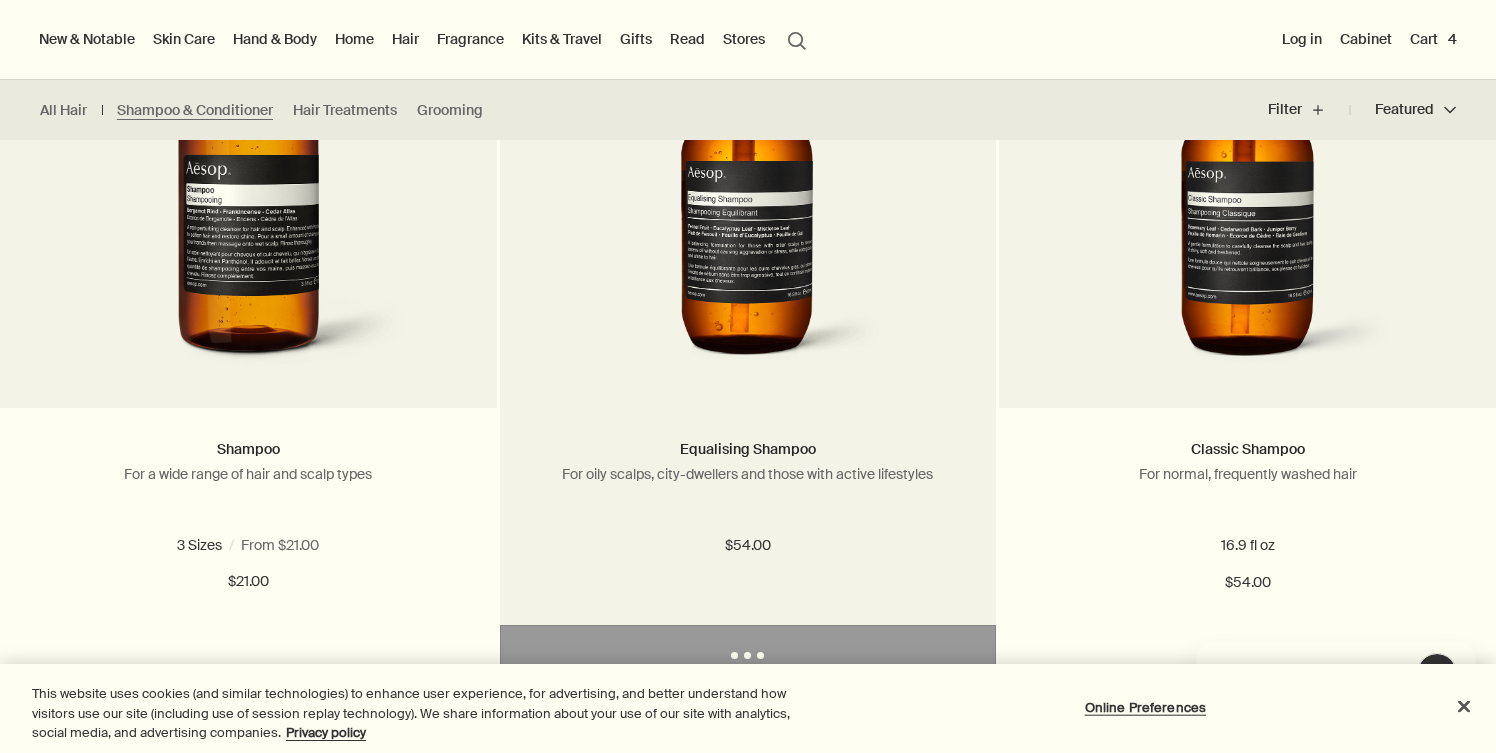 scroll, scrollTop: 0, scrollLeft: 0, axis: both 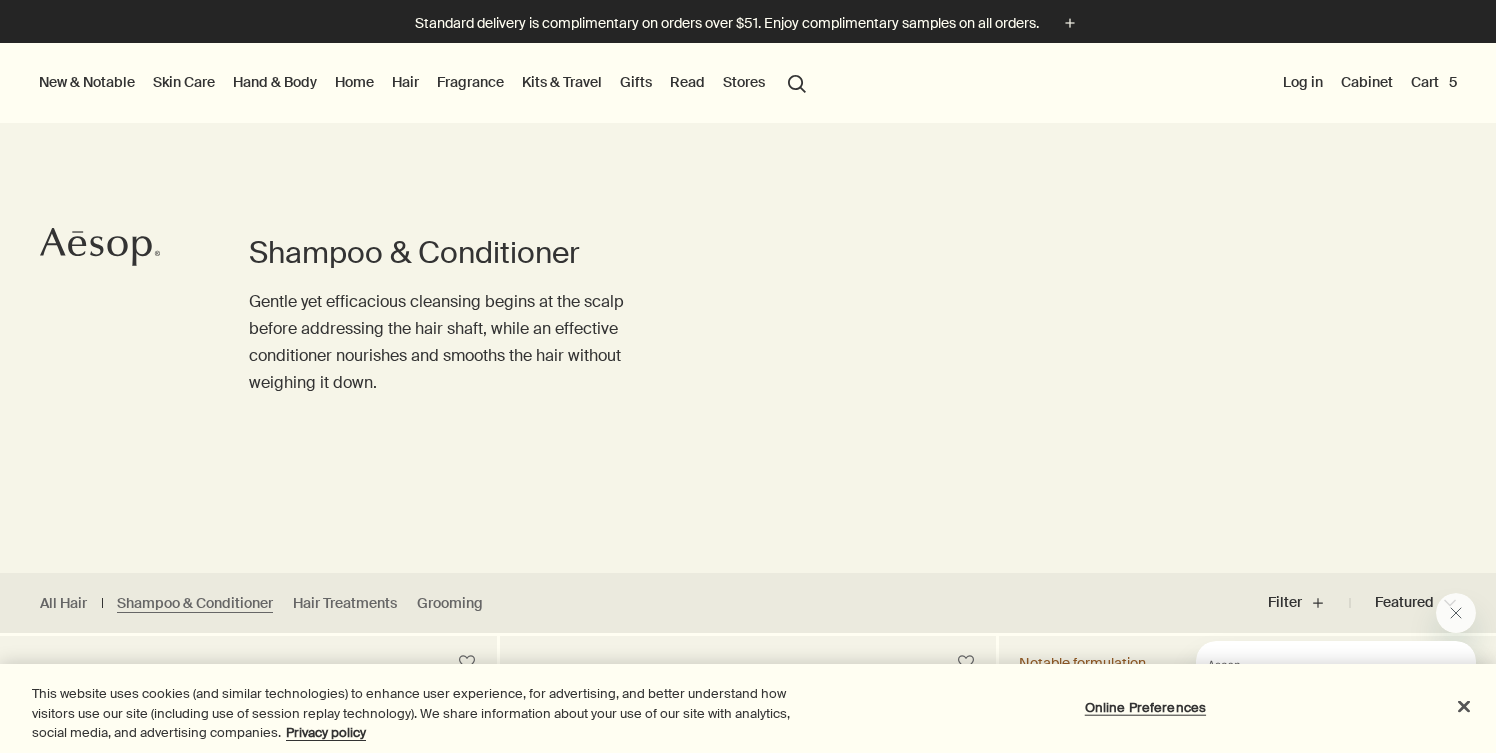 click on "Skin Care" at bounding box center [184, 82] 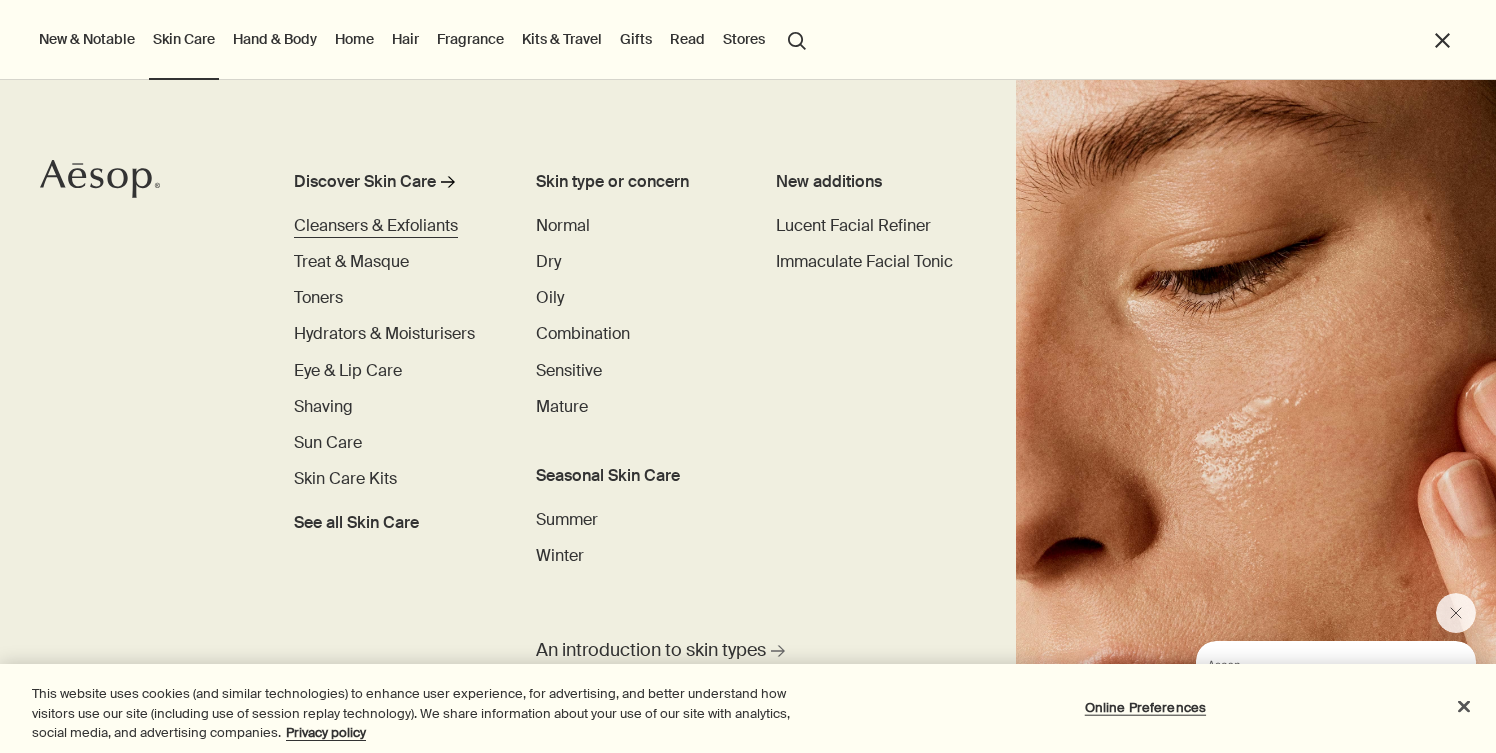 click on "Cleansers & Exfoliants" at bounding box center (376, 225) 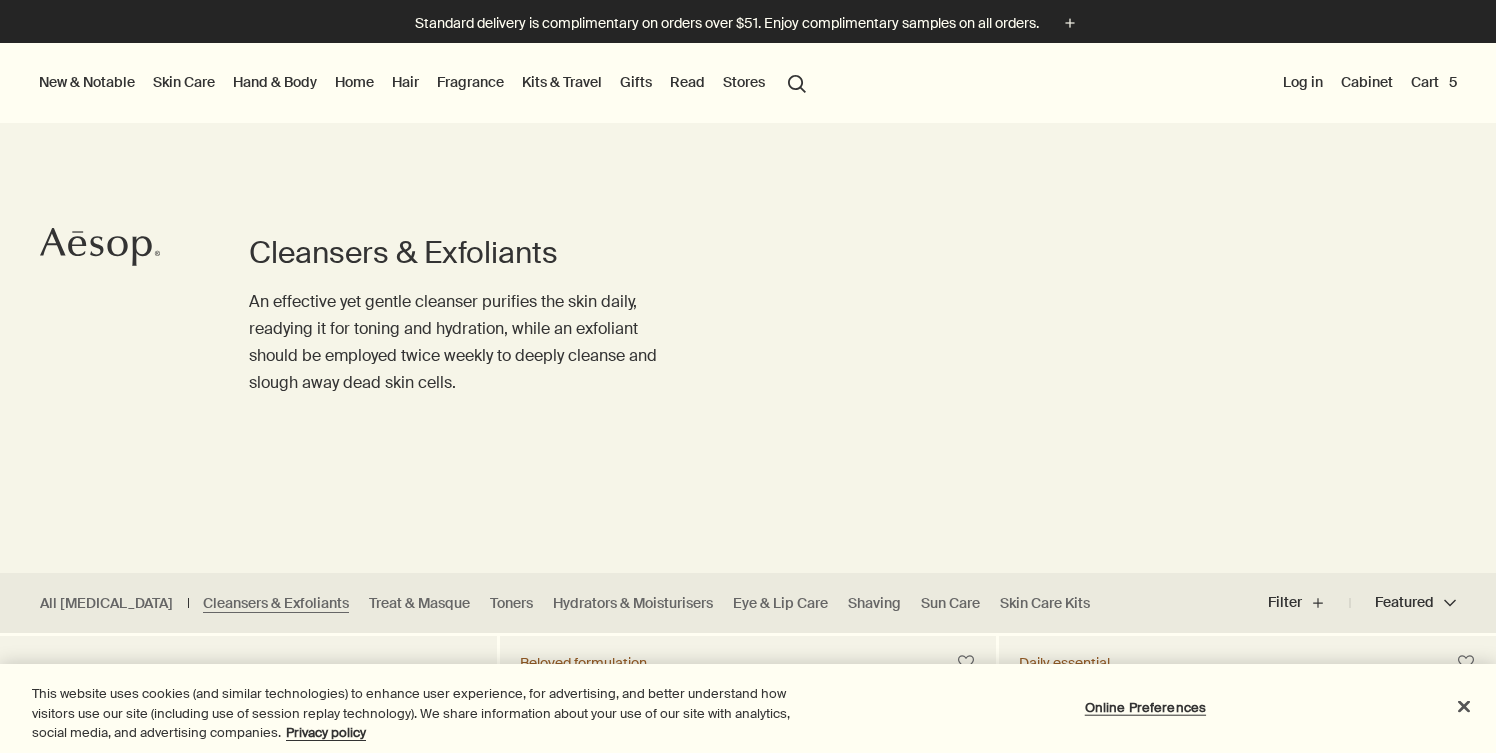 scroll, scrollTop: 0, scrollLeft: 0, axis: both 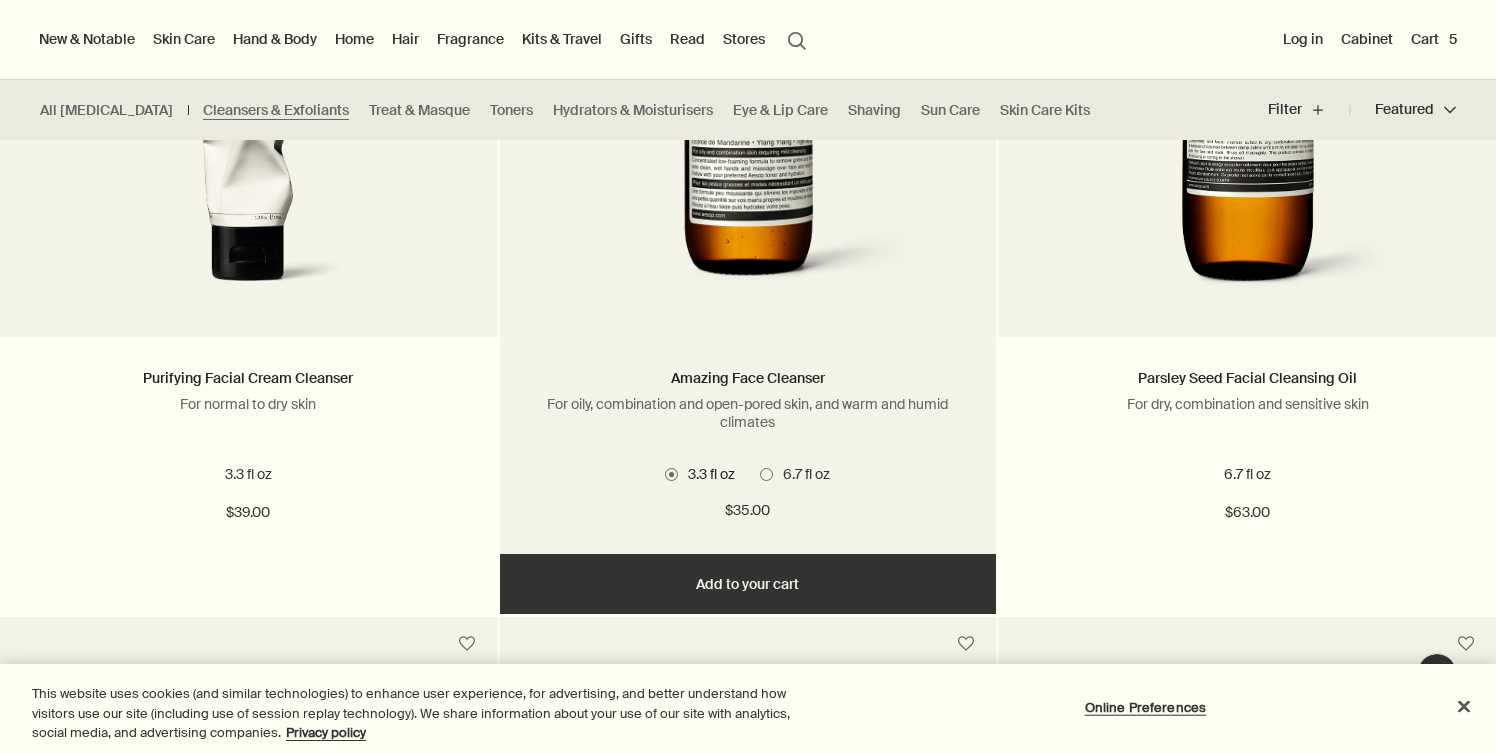 click at bounding box center (766, 474) 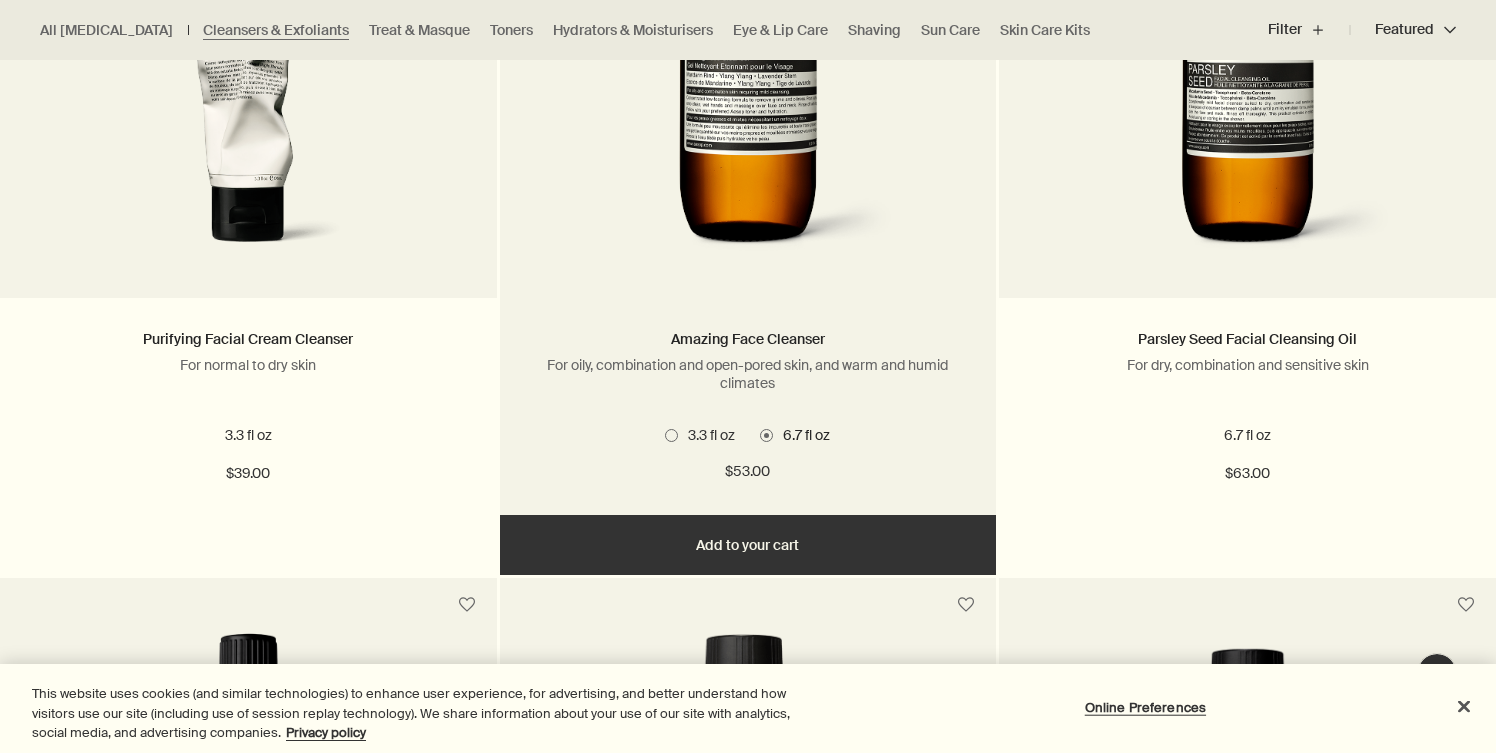 scroll, scrollTop: 1561, scrollLeft: 0, axis: vertical 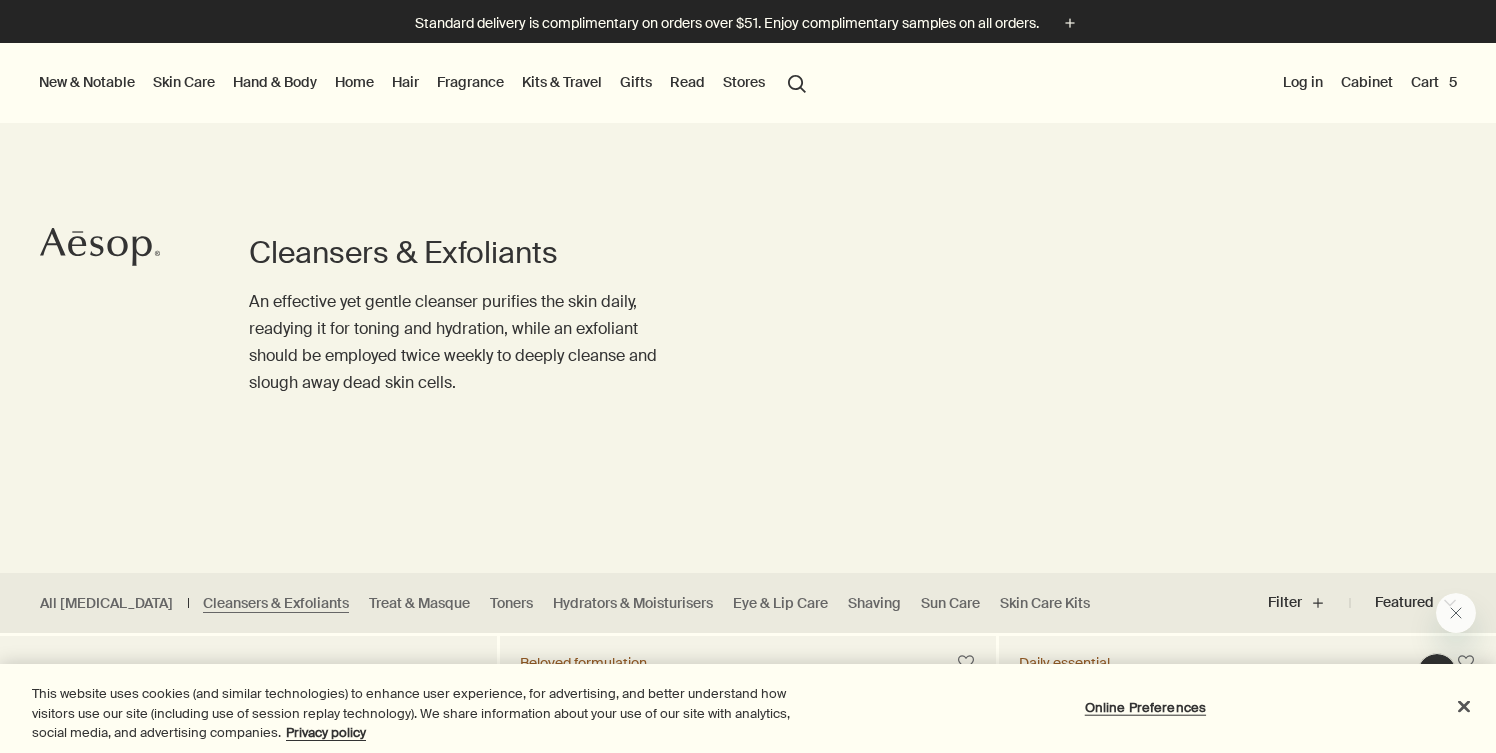 click on "Hand & Body" at bounding box center [275, 82] 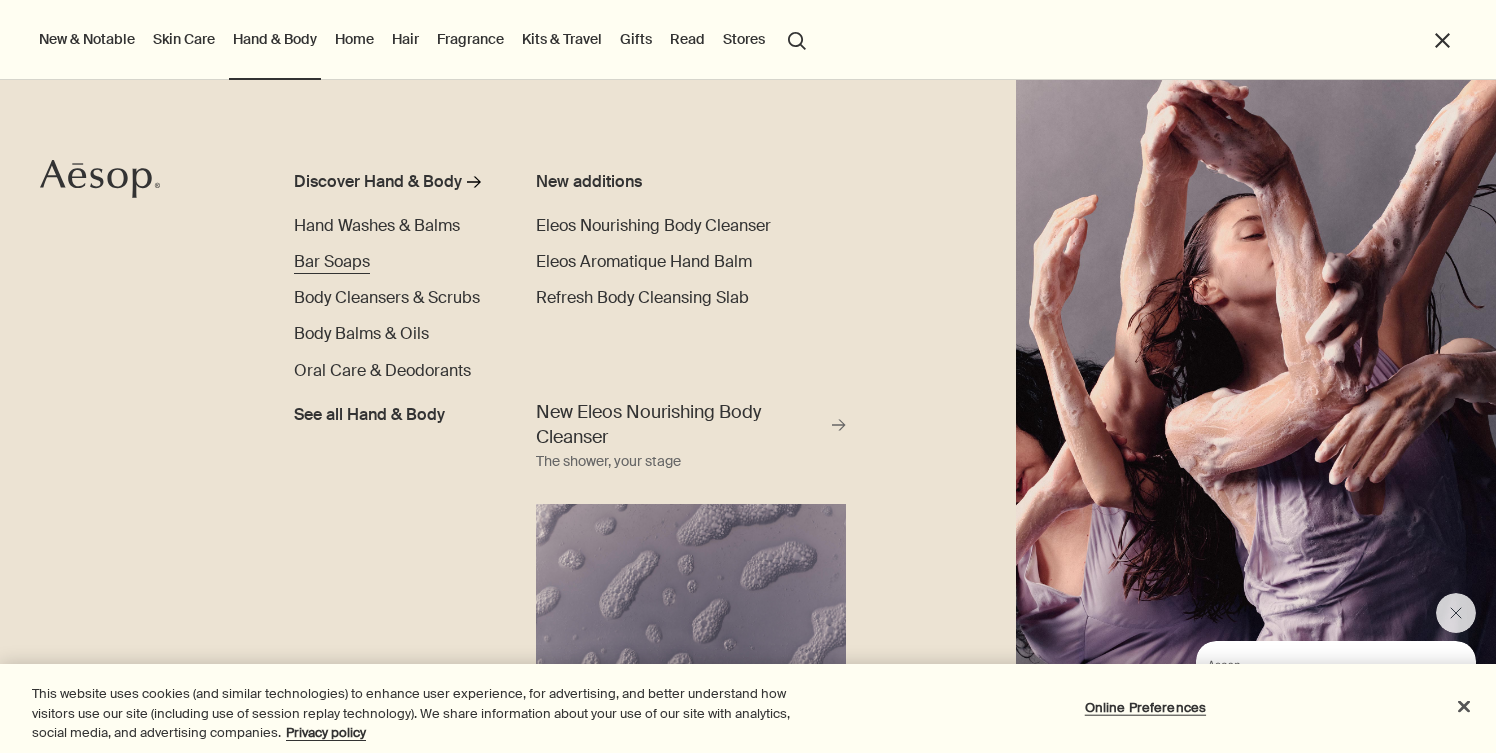click on "Bar Soaps" at bounding box center [332, 261] 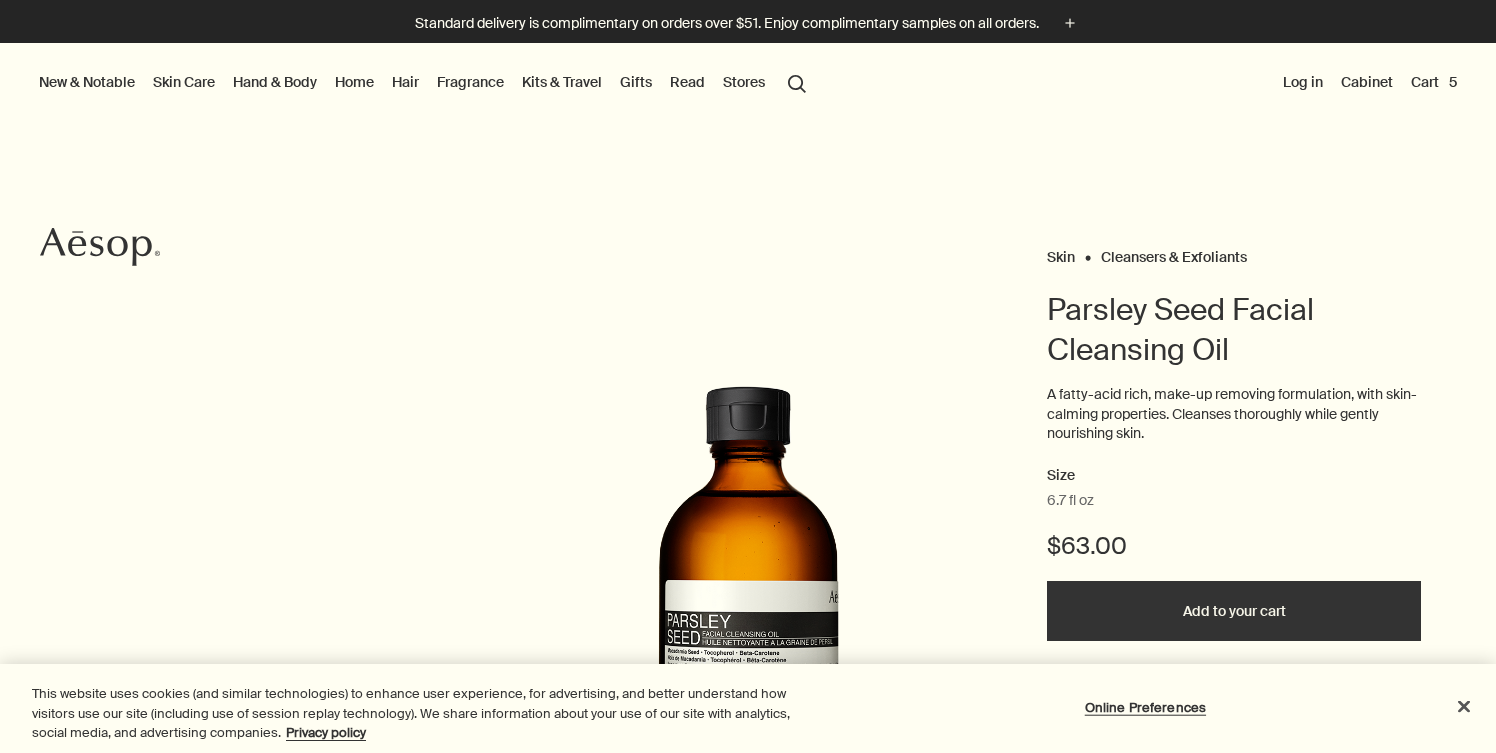 scroll, scrollTop: 0, scrollLeft: 0, axis: both 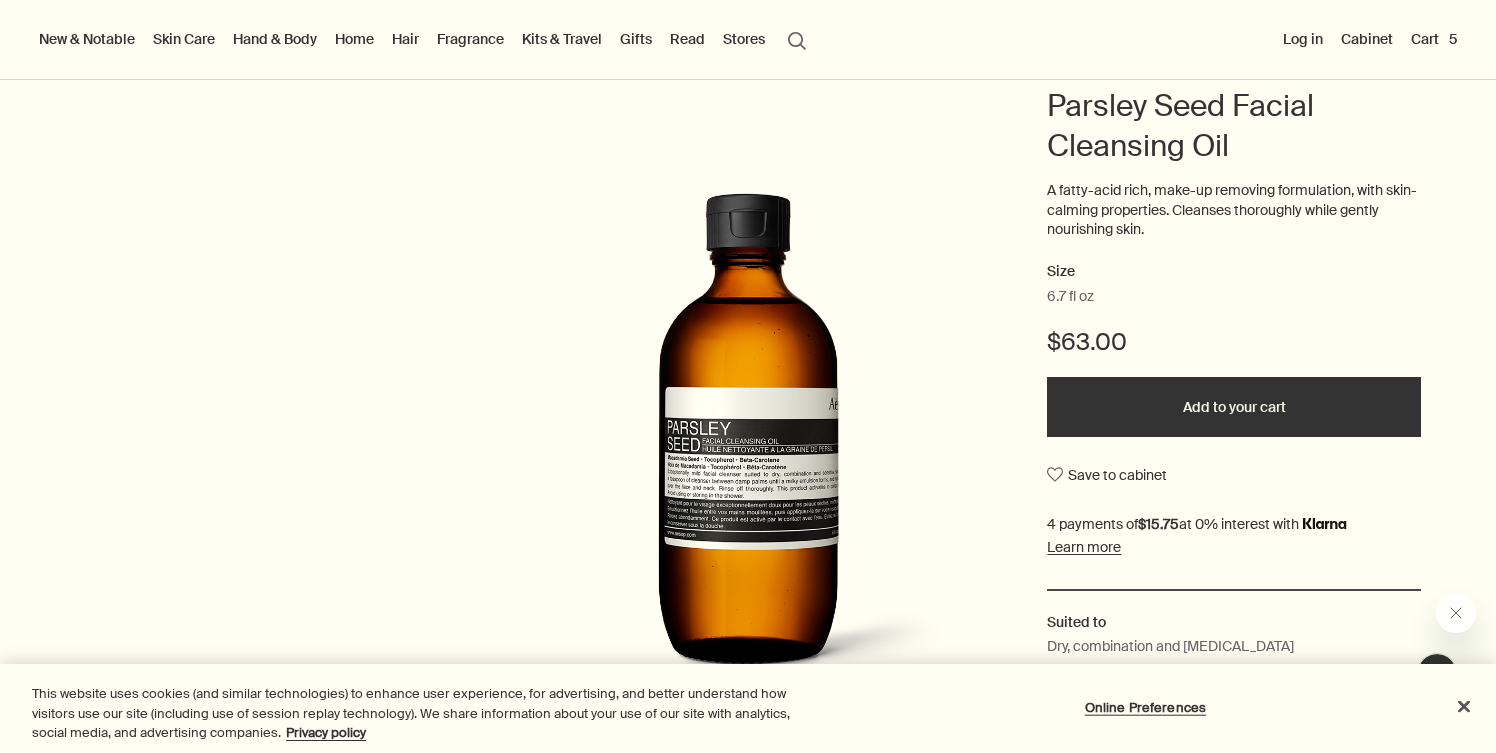 click on "Add to your cart" at bounding box center (1234, 407) 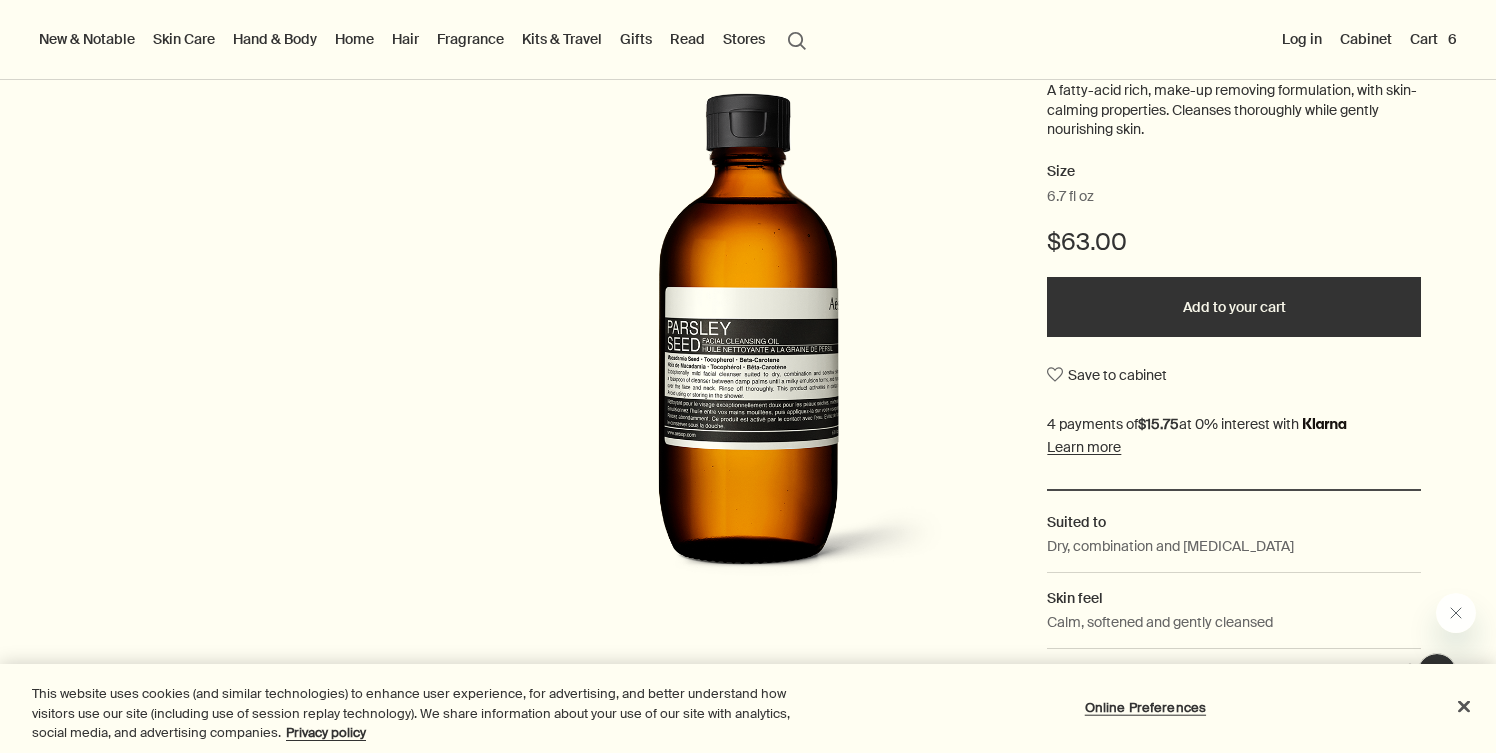 scroll, scrollTop: 0, scrollLeft: 0, axis: both 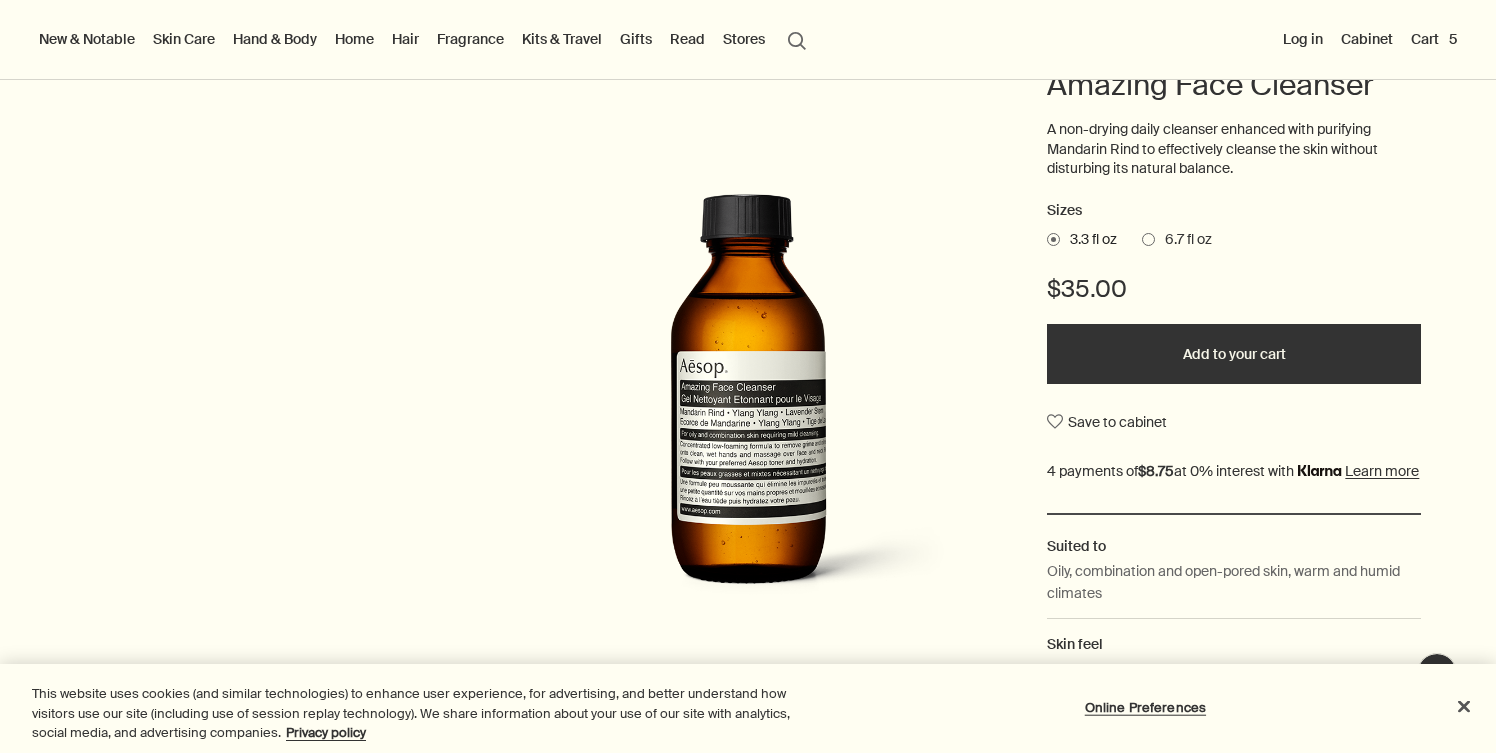 click at bounding box center (1148, 239) 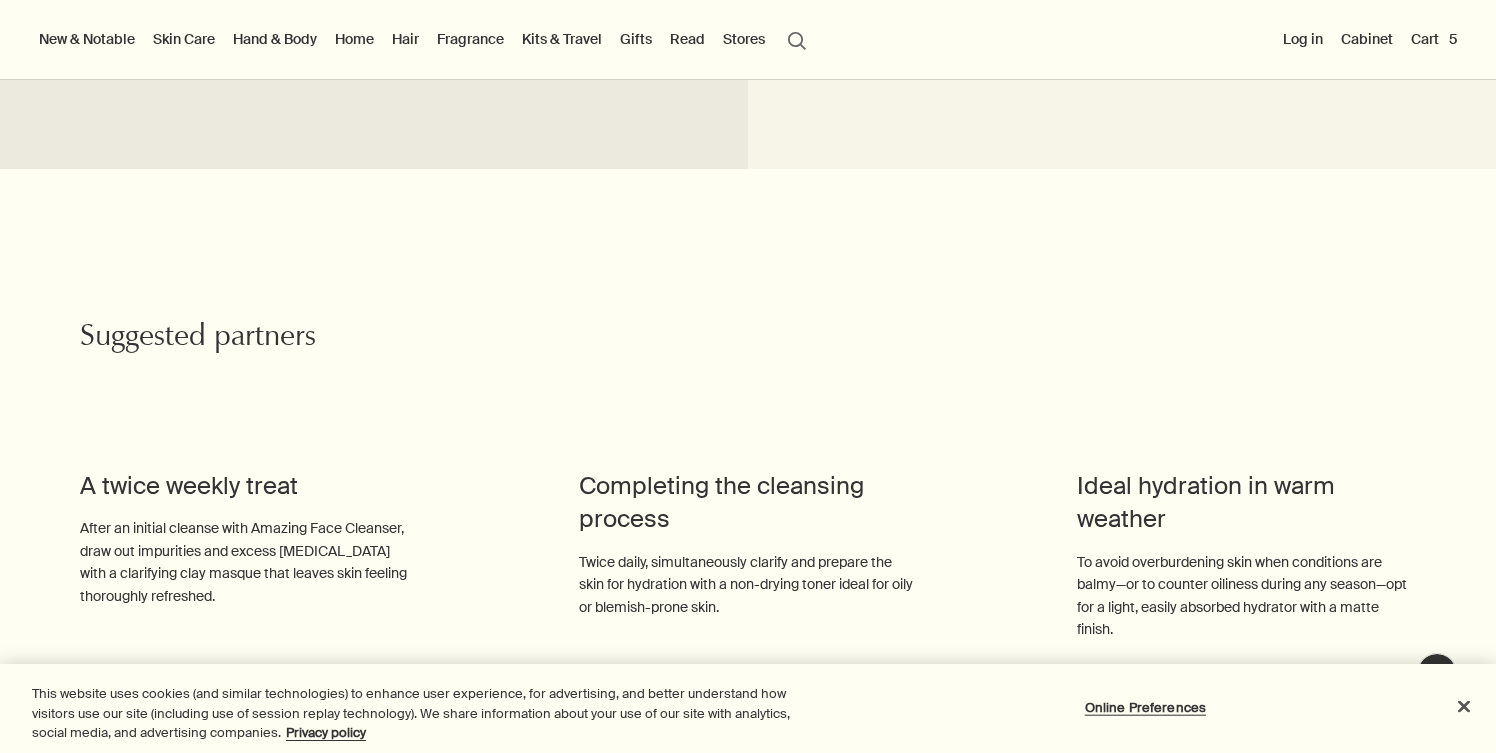 scroll, scrollTop: 1954, scrollLeft: 0, axis: vertical 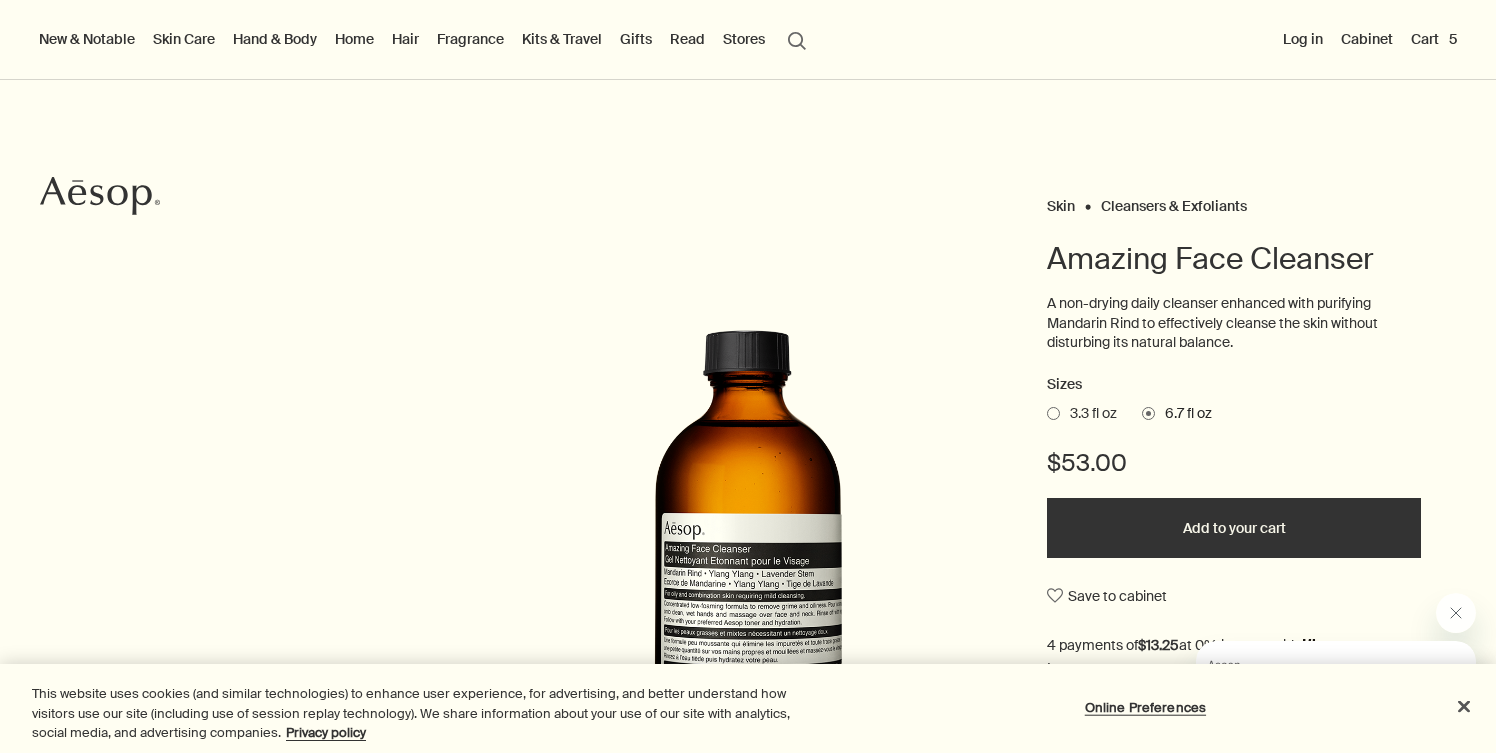 click on "Add to your cart" at bounding box center [1234, 528] 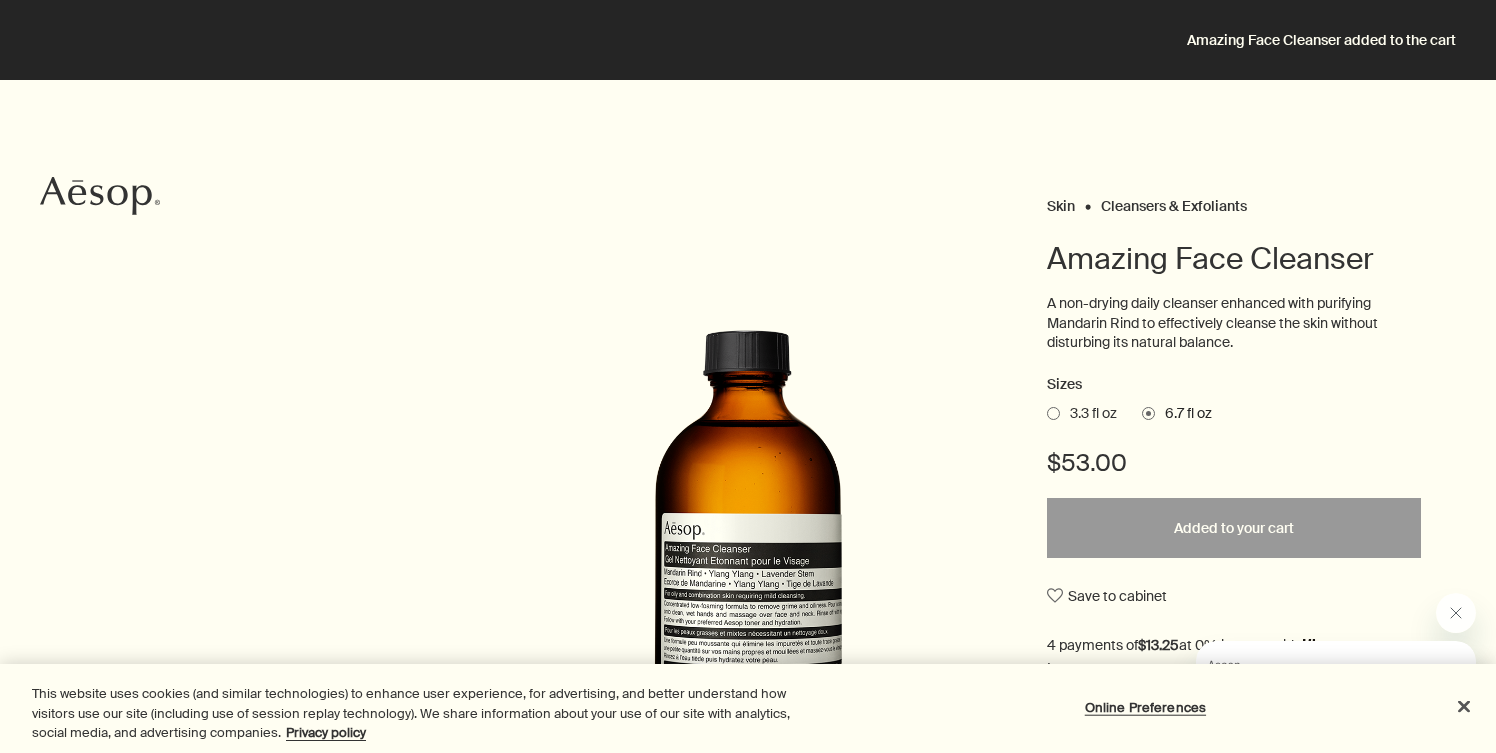 scroll, scrollTop: 0, scrollLeft: 0, axis: both 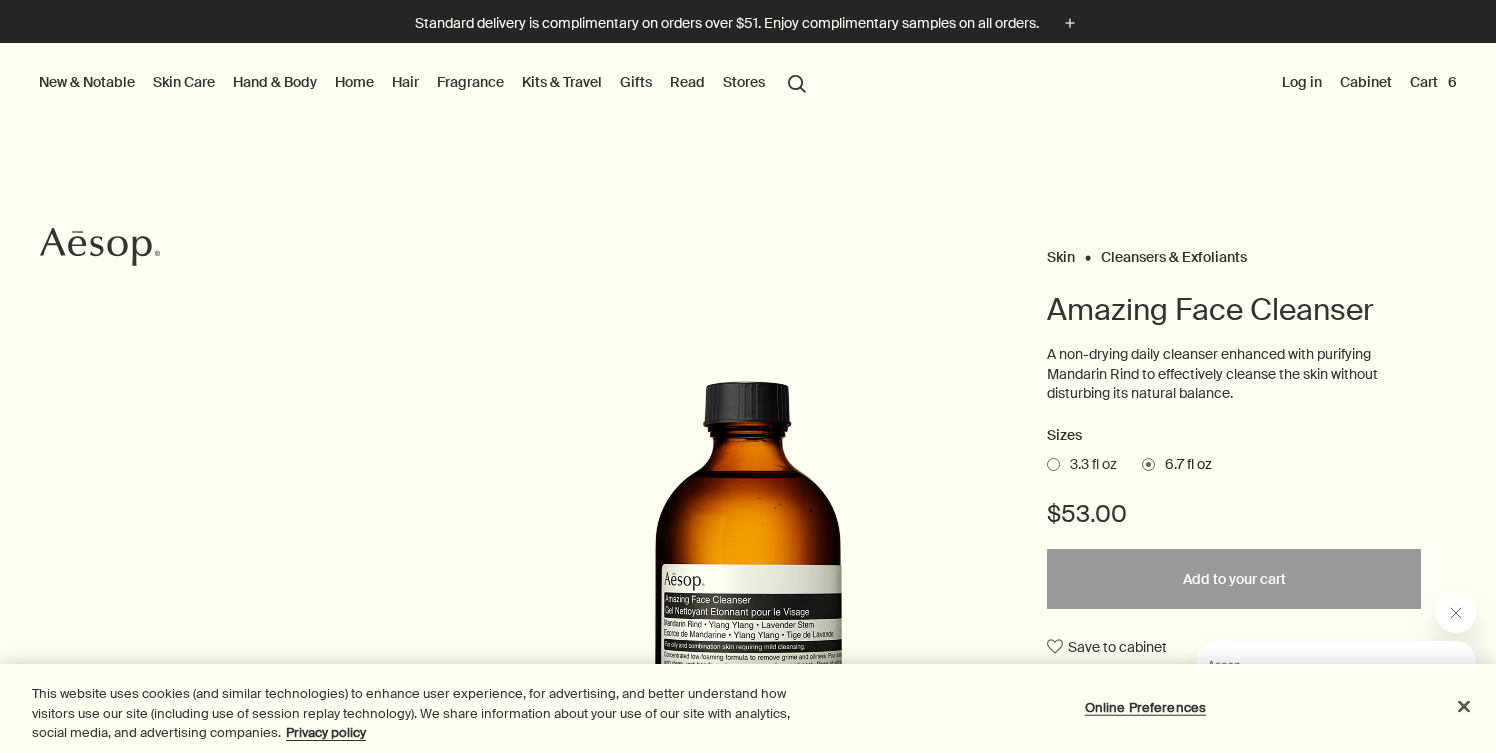 click on "Cart 6" at bounding box center (1433, 82) 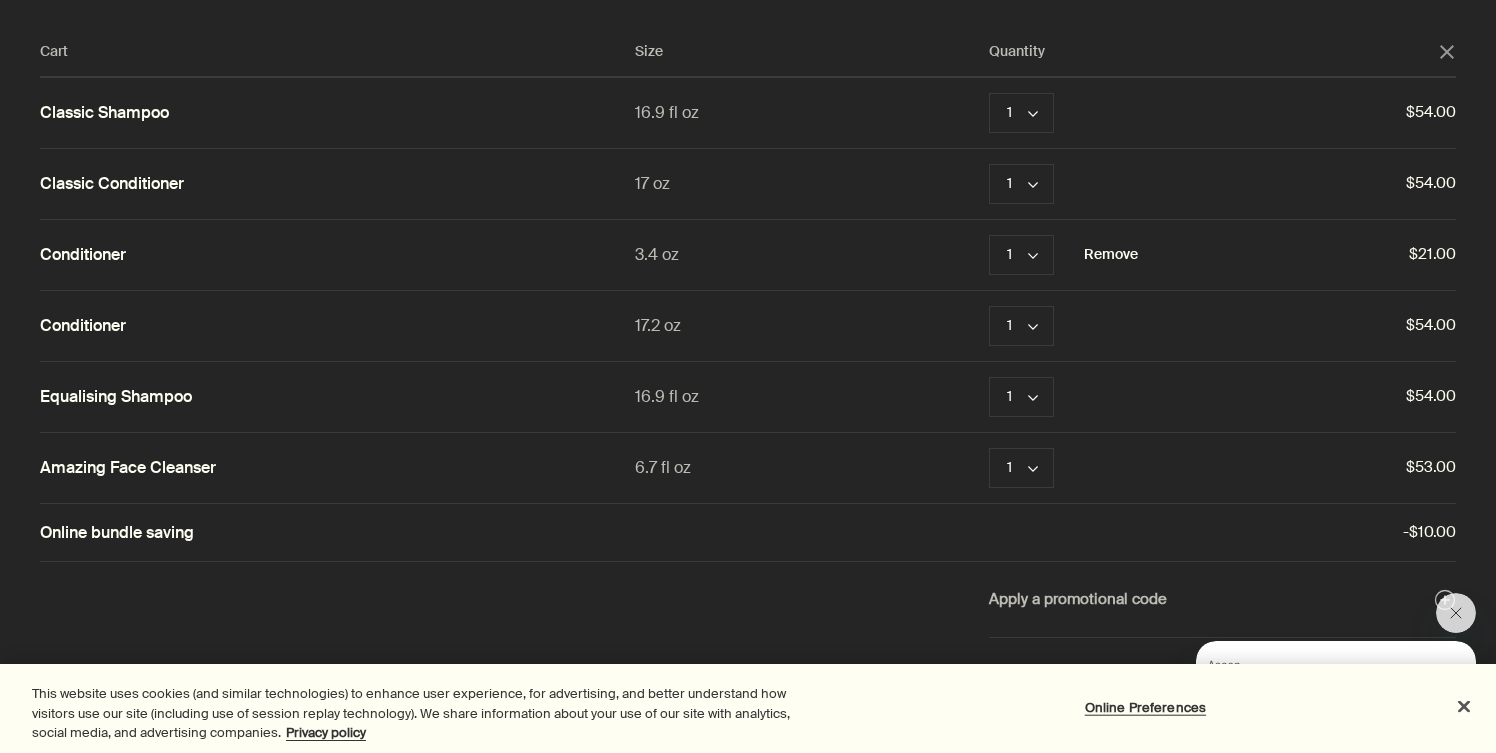 click on "Remove" at bounding box center (1111, 255) 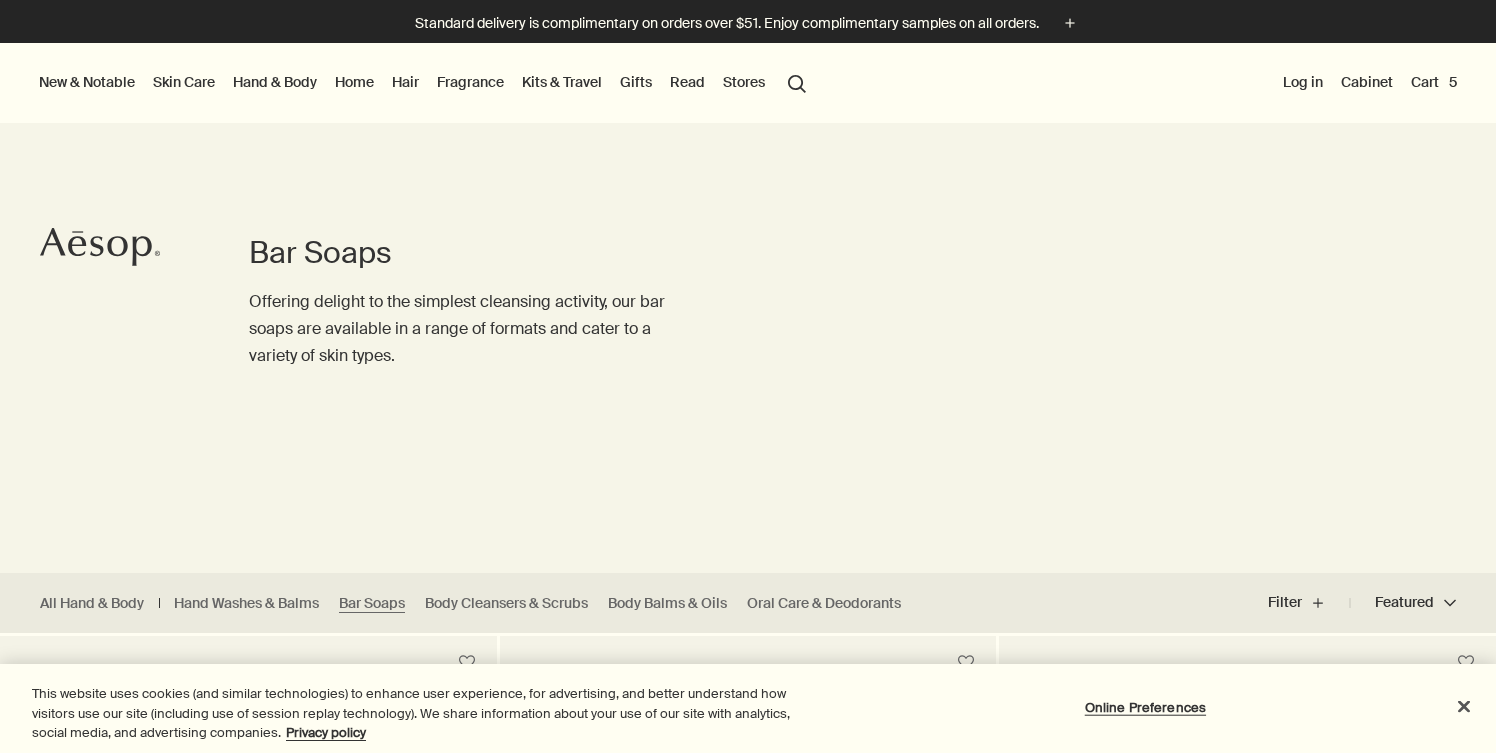 scroll, scrollTop: 0, scrollLeft: 0, axis: both 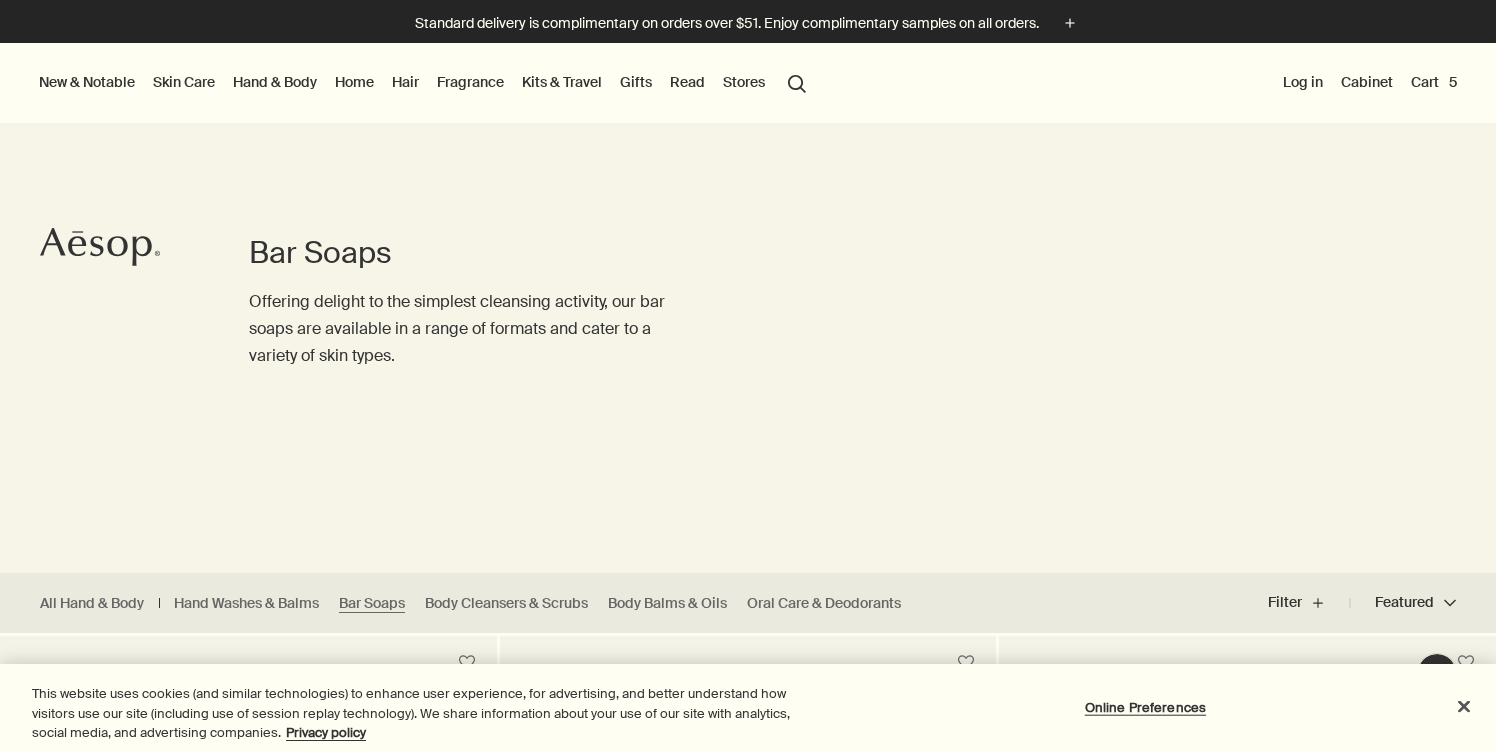 click on "Cart 5" at bounding box center (1434, 82) 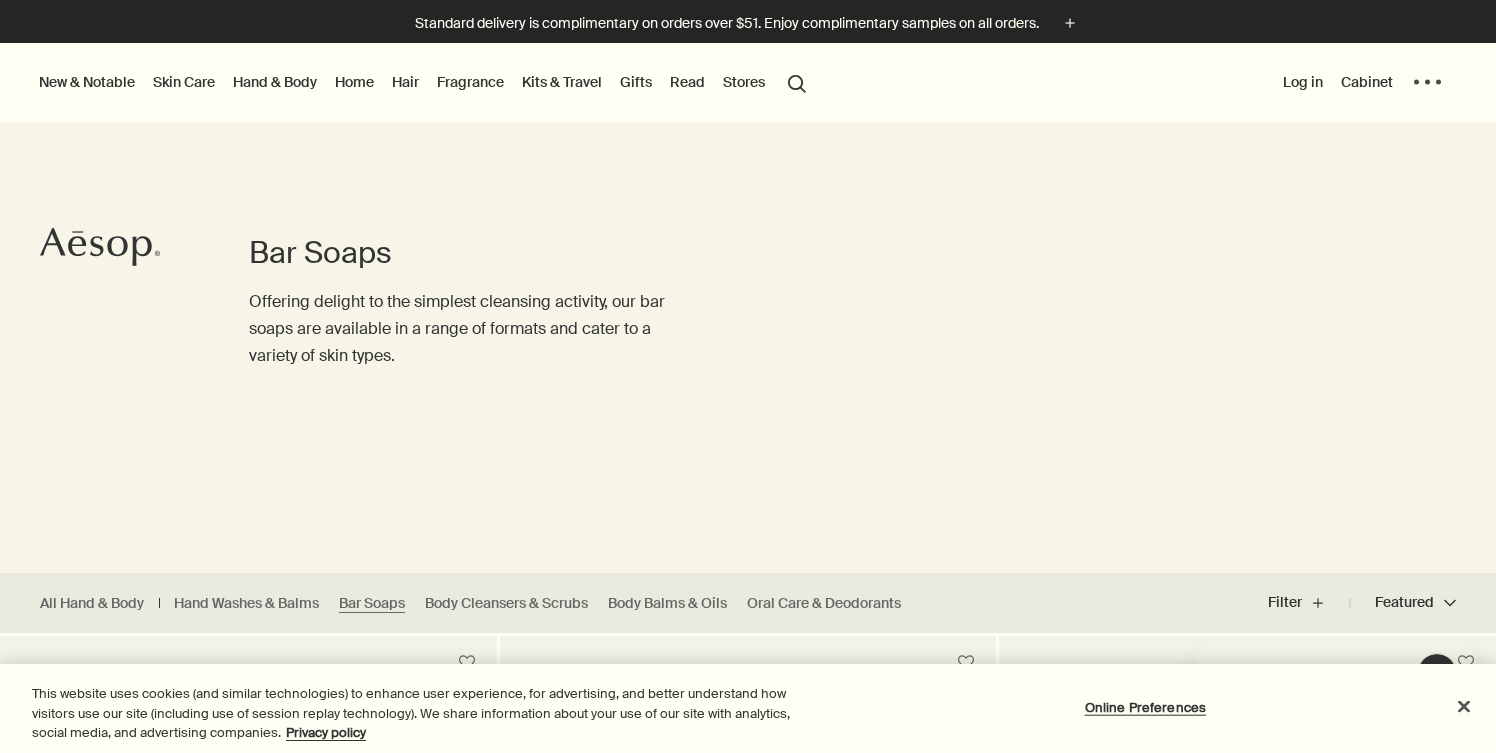 scroll, scrollTop: 0, scrollLeft: 0, axis: both 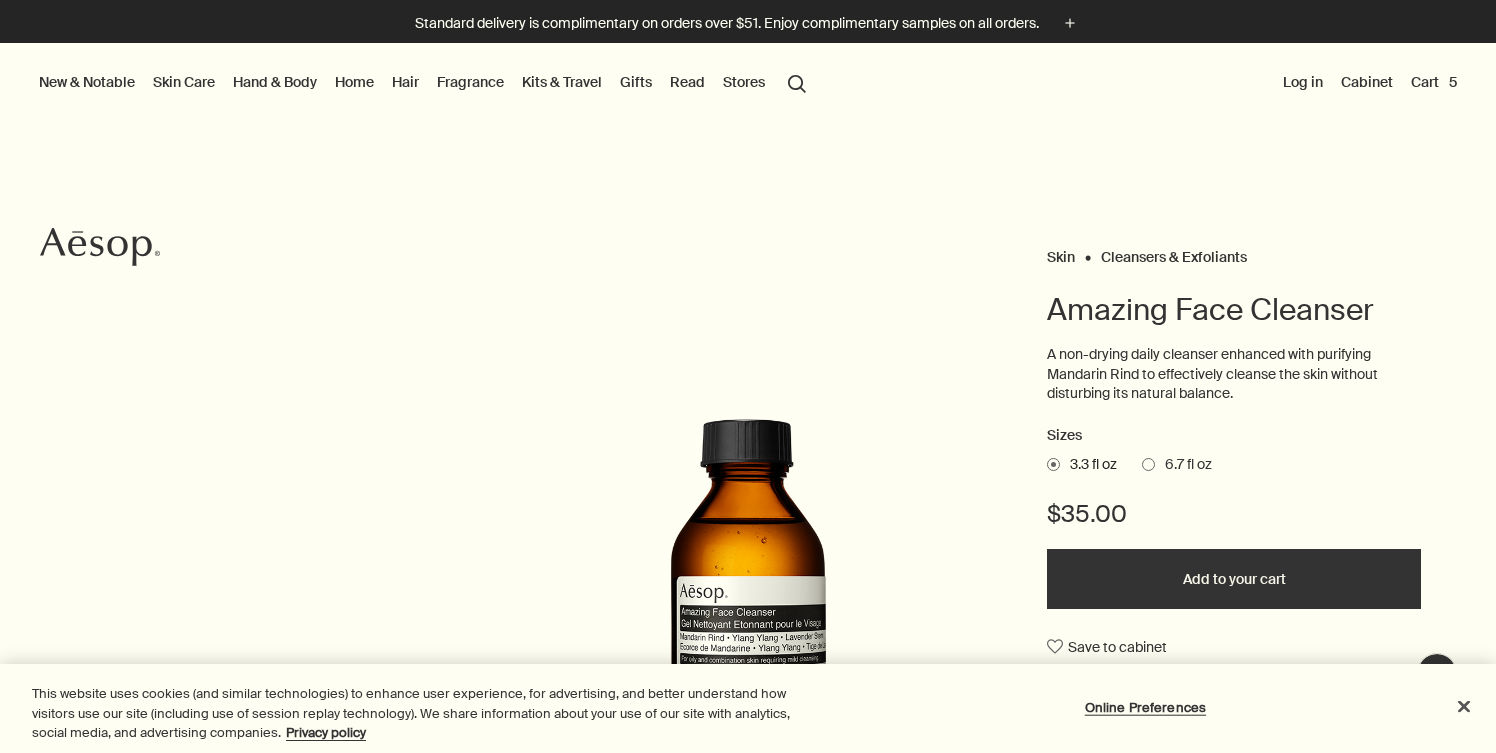 click on "Cart 5" at bounding box center (1434, 82) 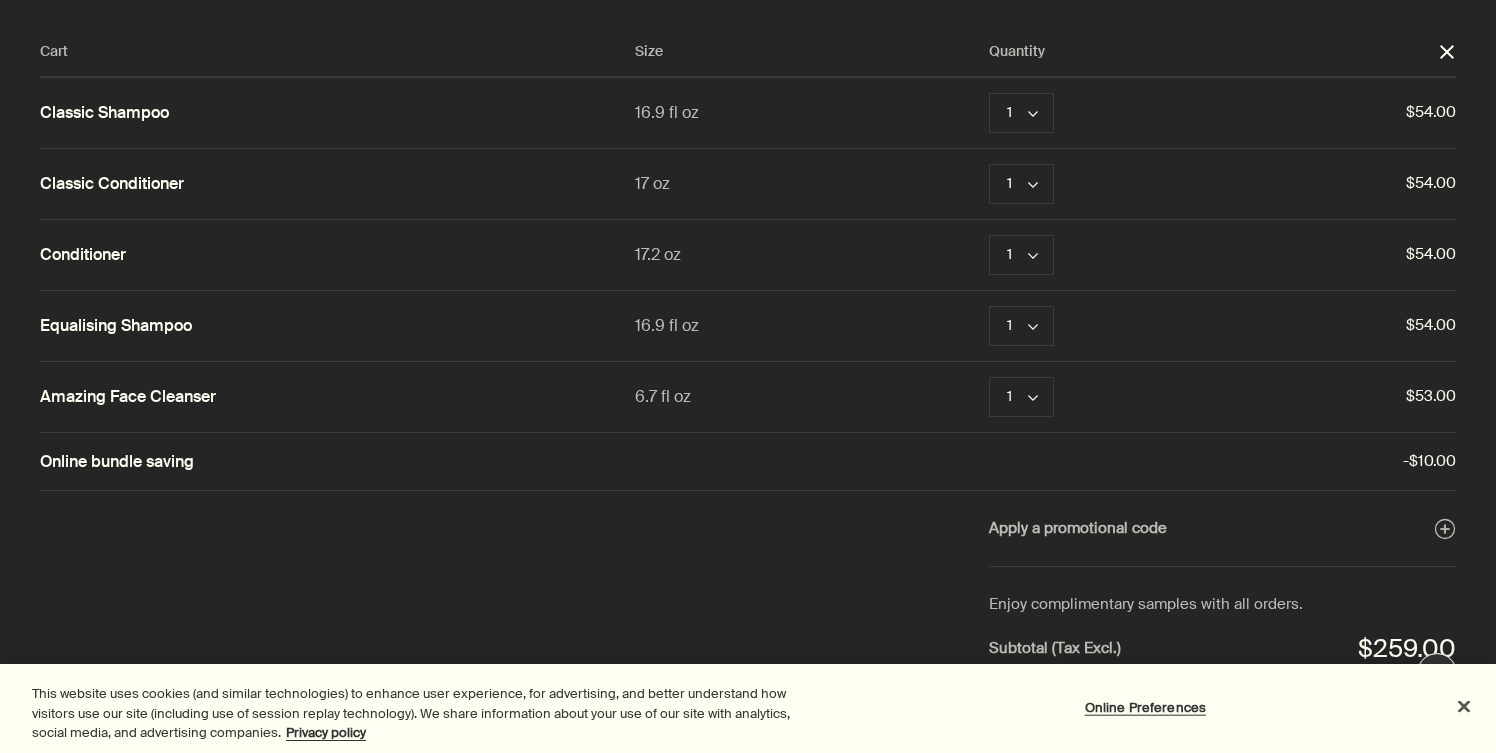 scroll, scrollTop: 121, scrollLeft: 0, axis: vertical 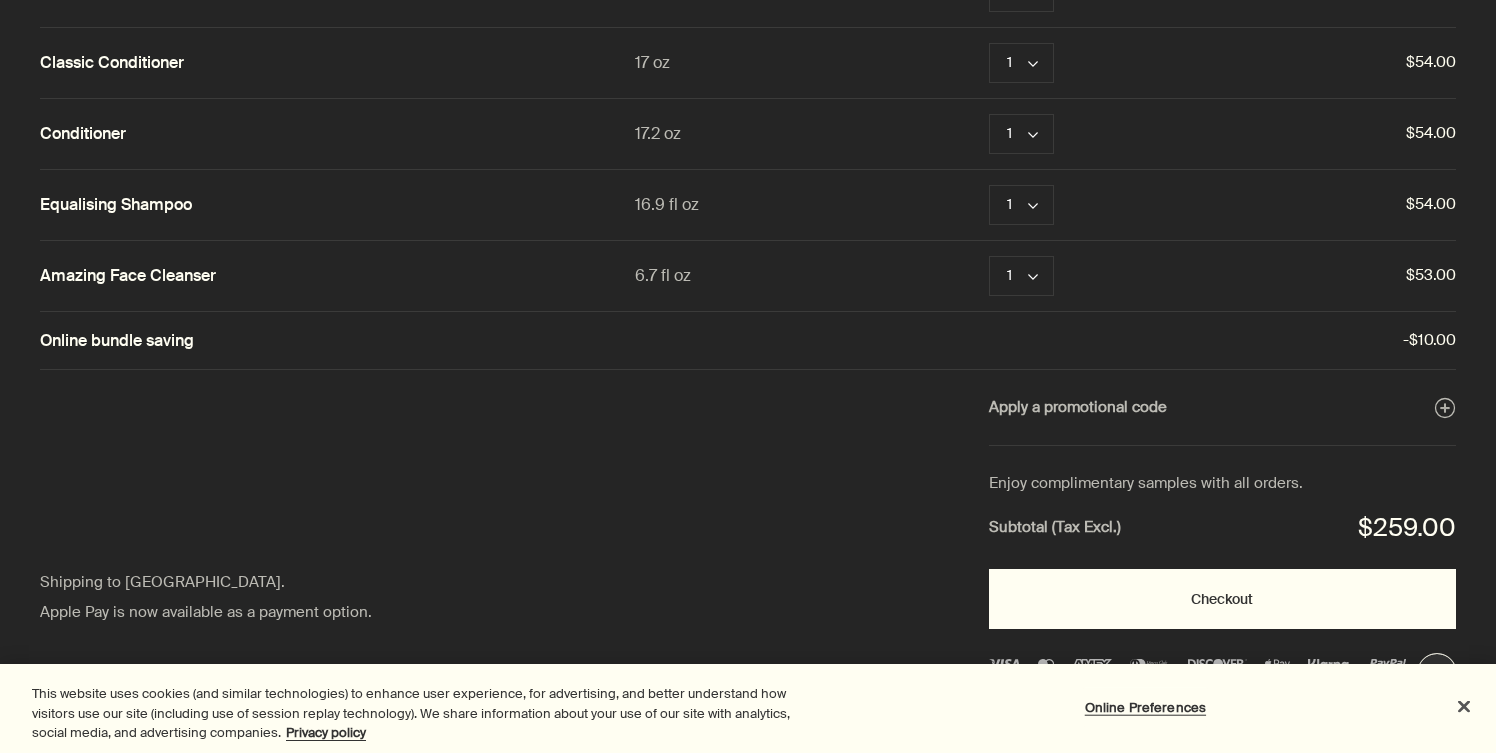click on "Checkout" at bounding box center (1222, 599) 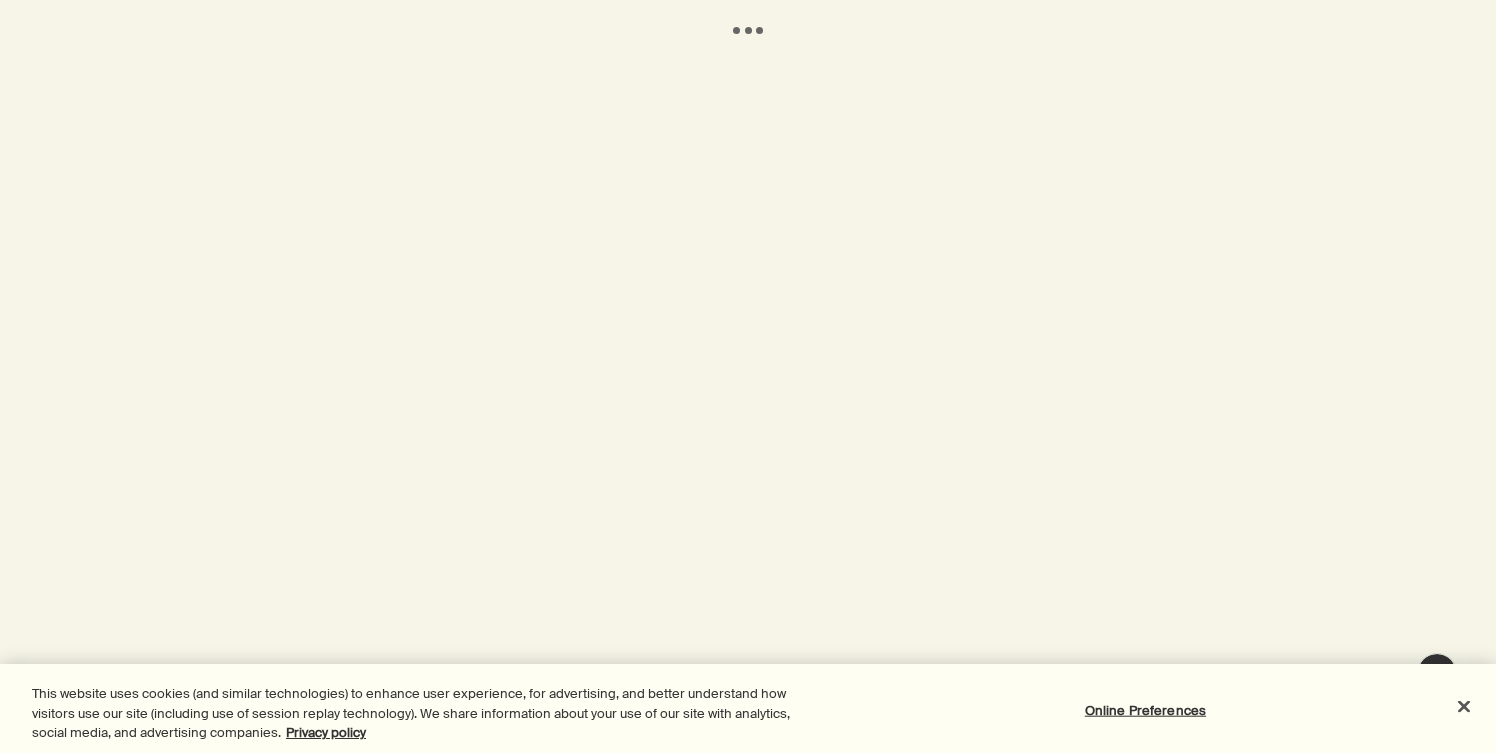 scroll, scrollTop: 0, scrollLeft: 0, axis: both 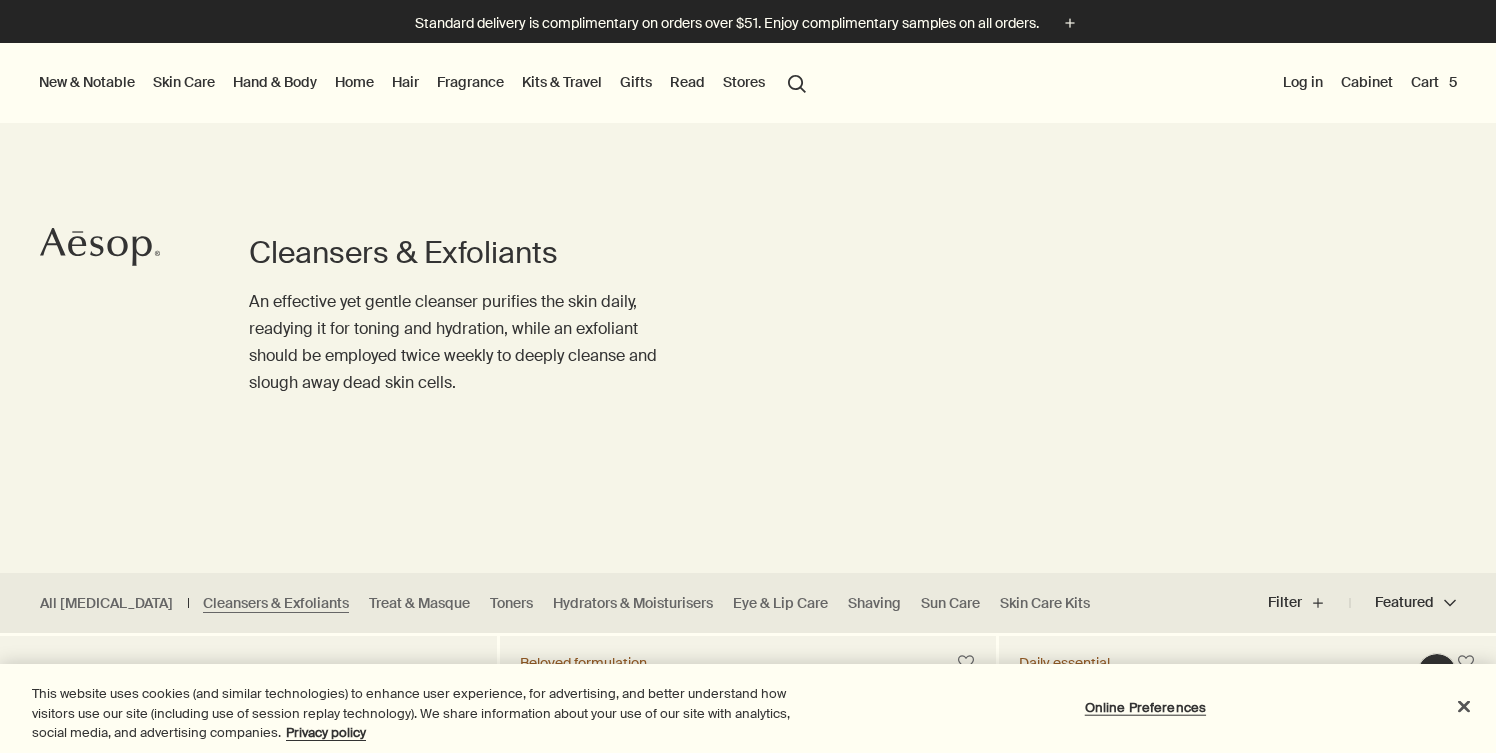 click on "Hand & Body" at bounding box center (275, 82) 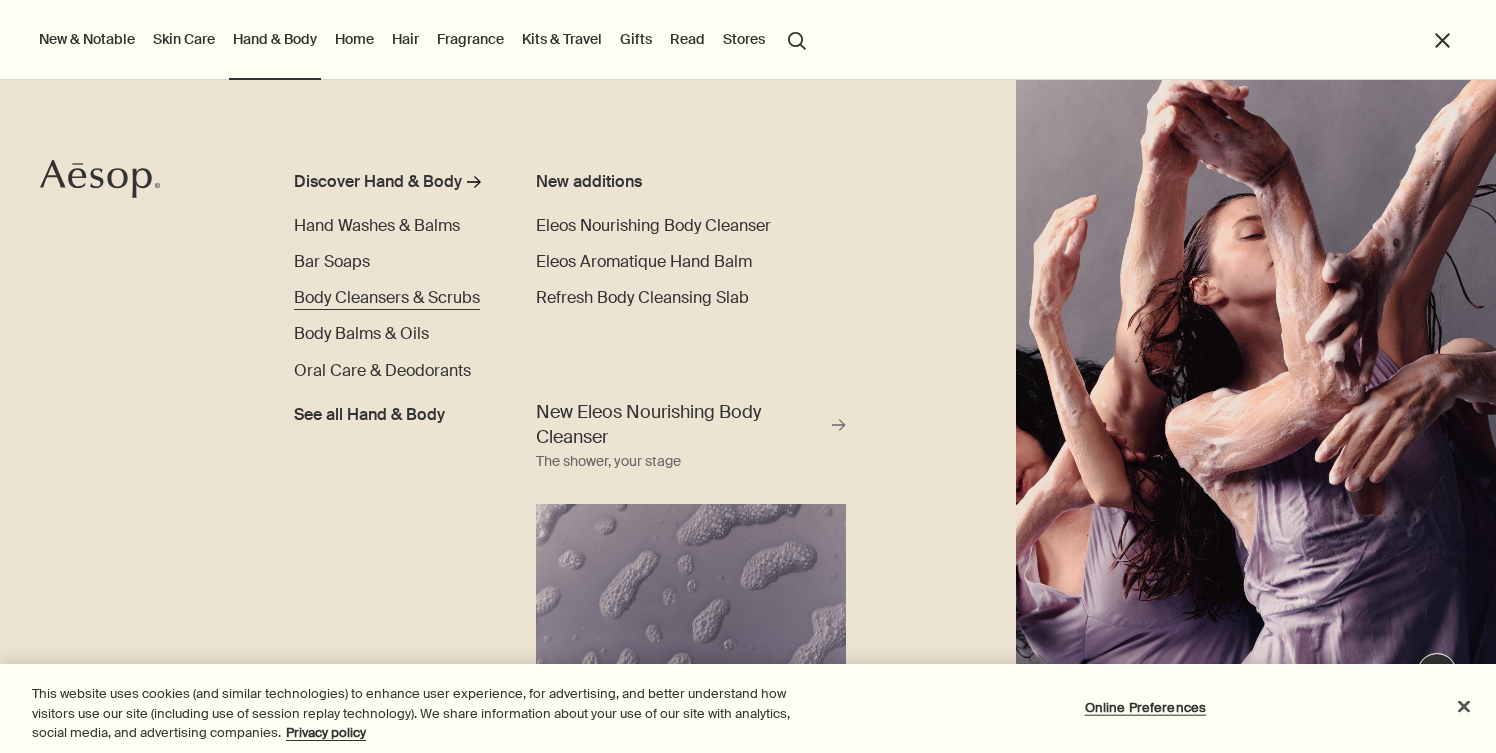 click on "Body Cleansers & Scrubs" at bounding box center [387, 297] 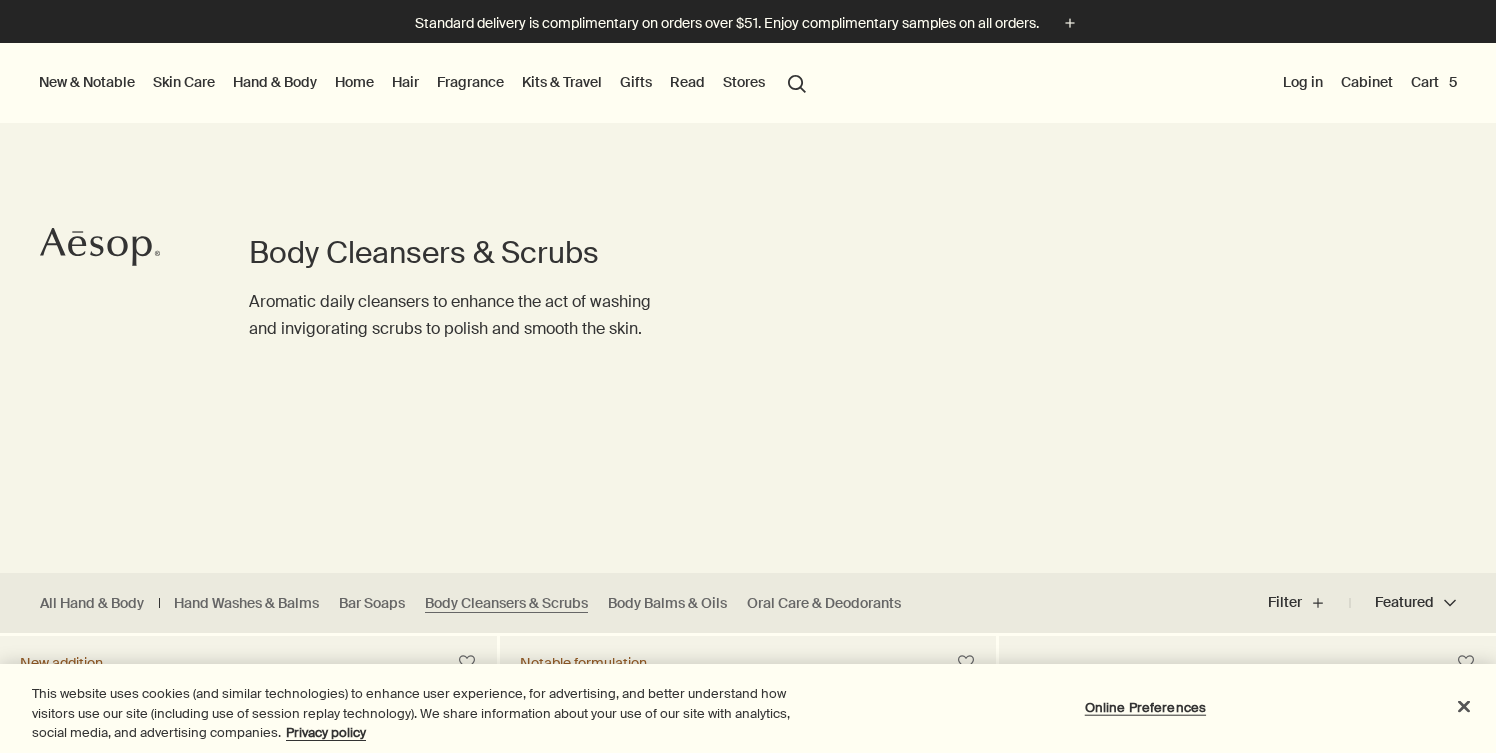 scroll, scrollTop: 0, scrollLeft: 0, axis: both 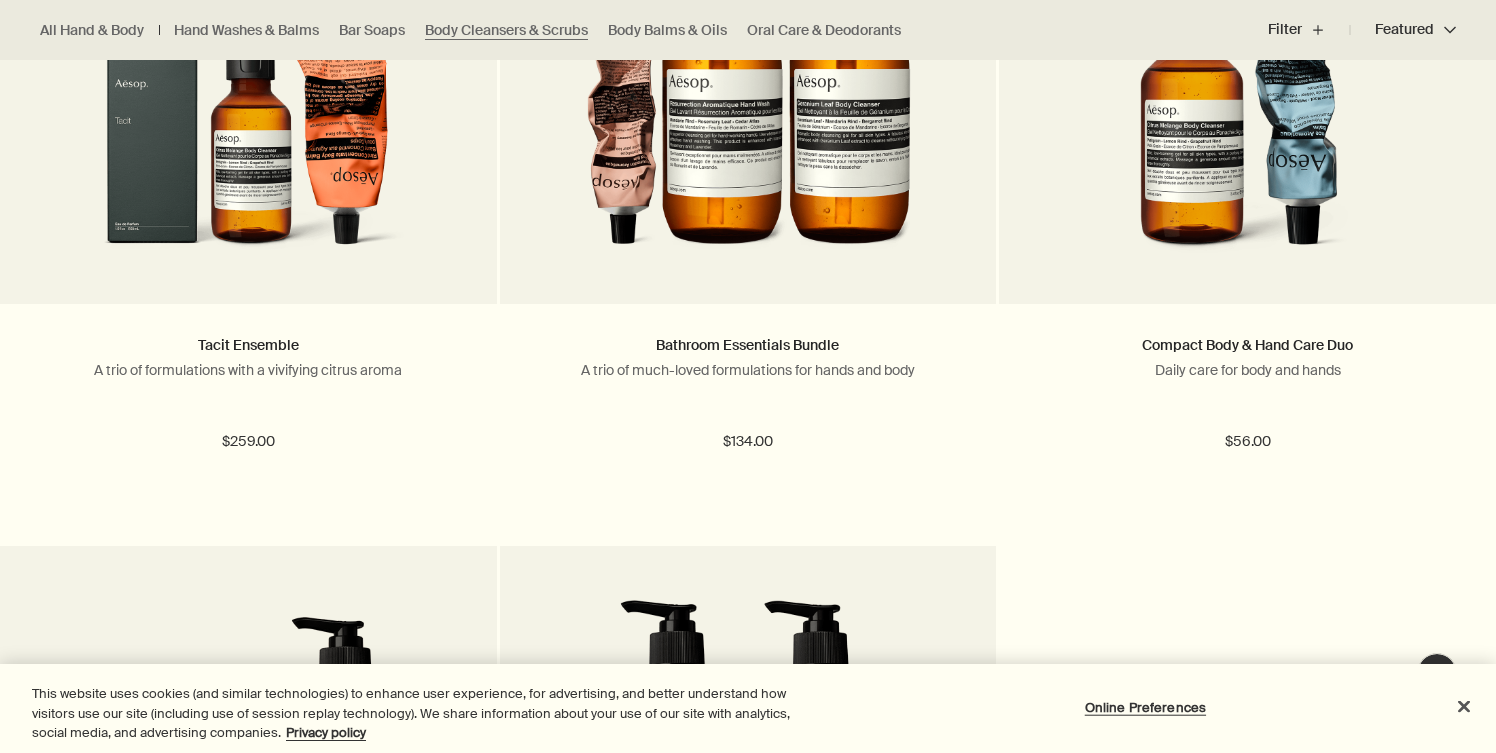 click on "Bathroom Essentials Bundle A trio of much-loved formulations for hands and body  $134.00" at bounding box center [748, 393] 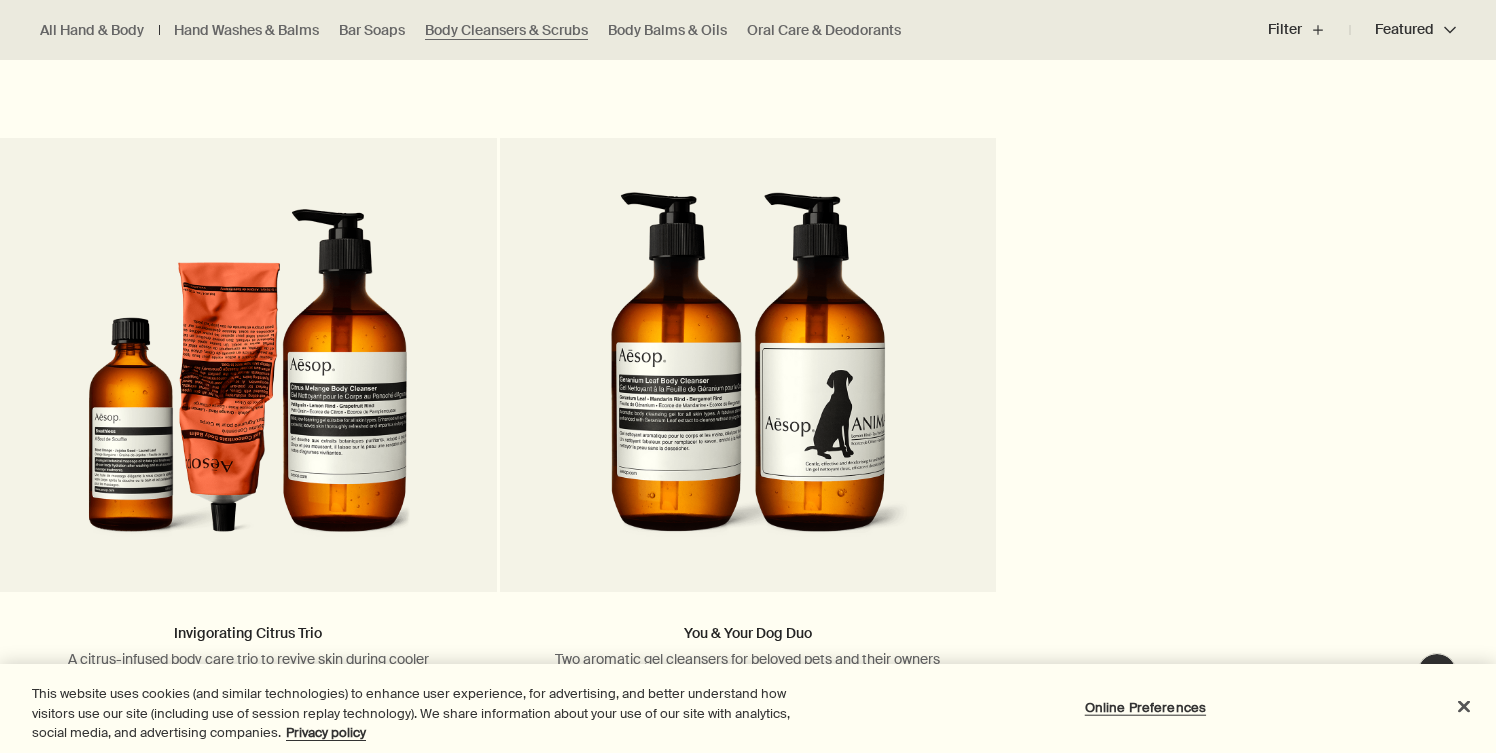 scroll, scrollTop: 4092, scrollLeft: 0, axis: vertical 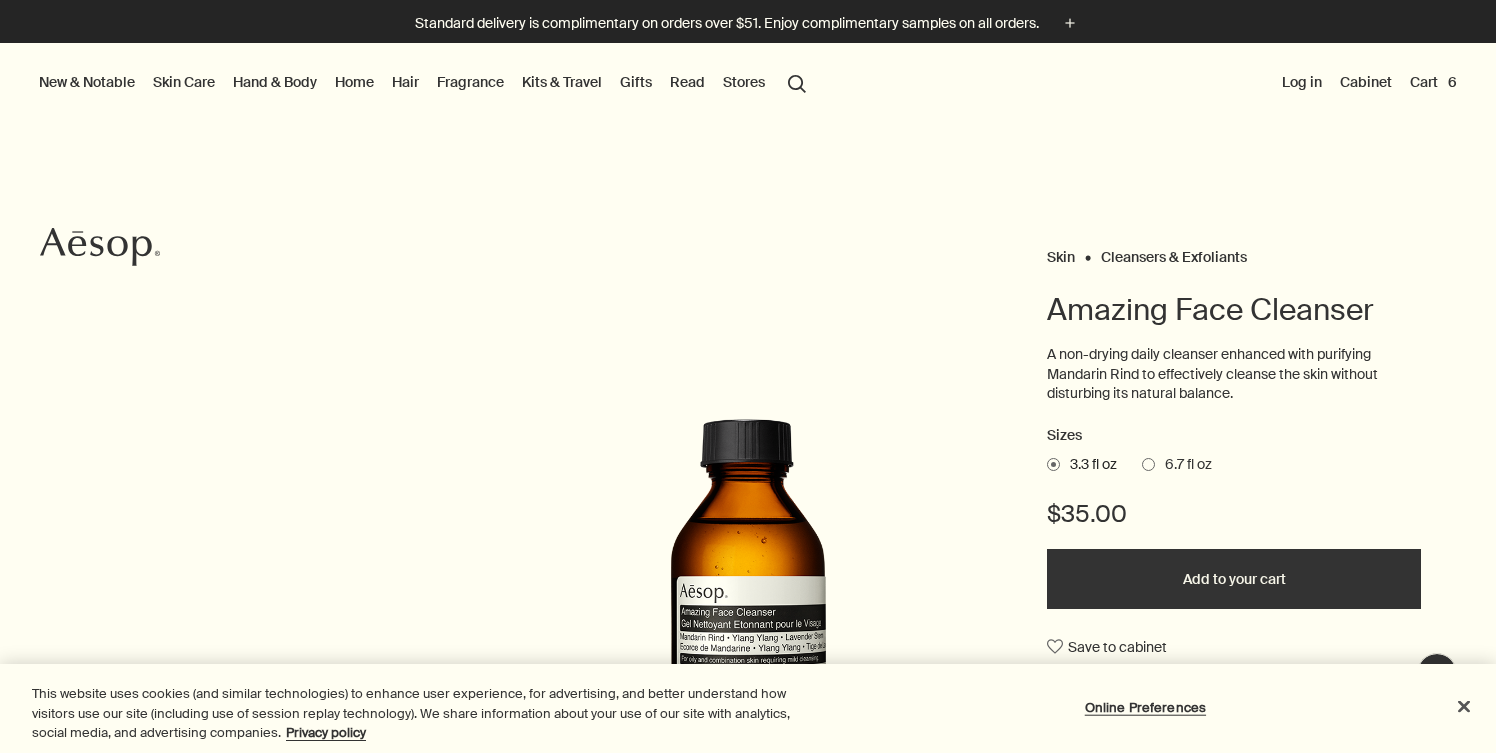 click on "Cart 6" at bounding box center (1433, 82) 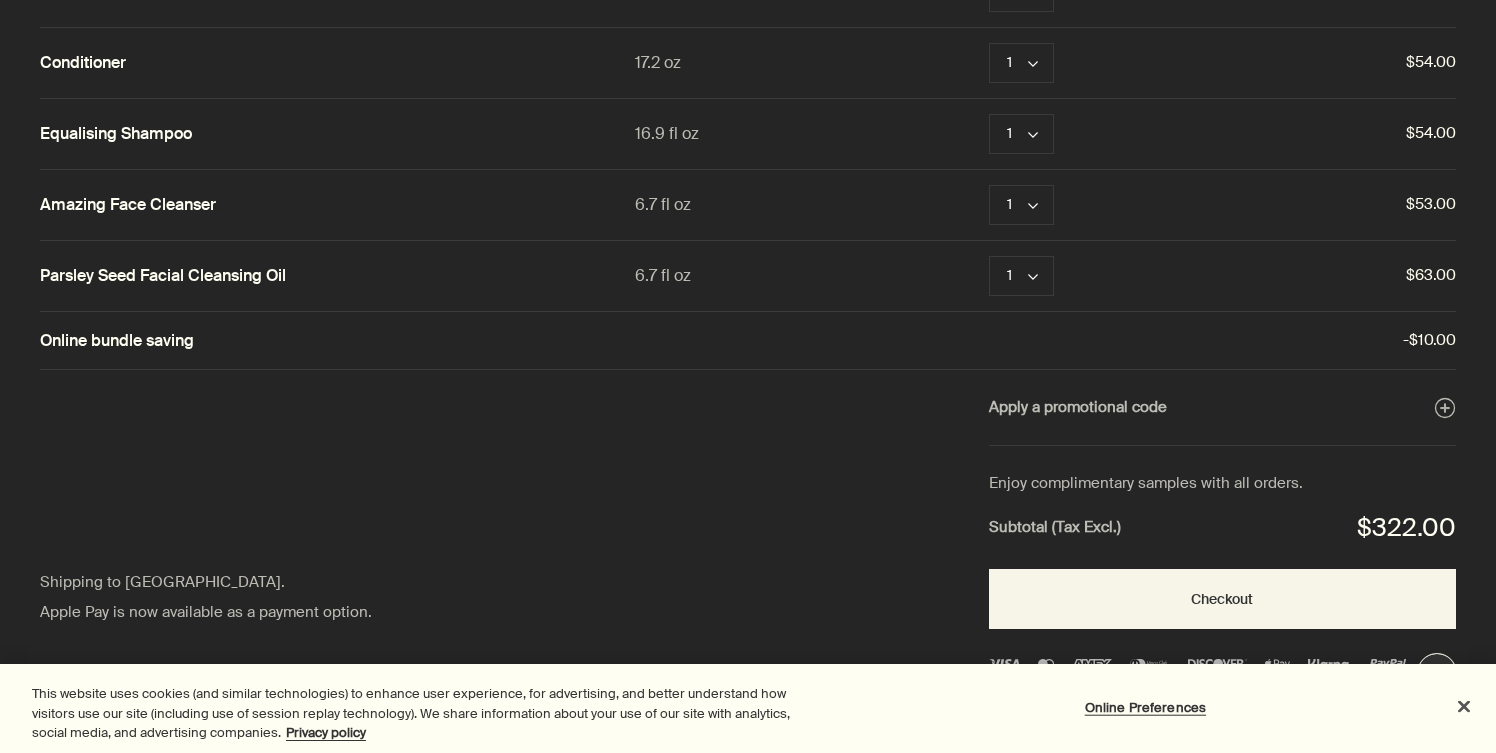 scroll, scrollTop: 0, scrollLeft: 0, axis: both 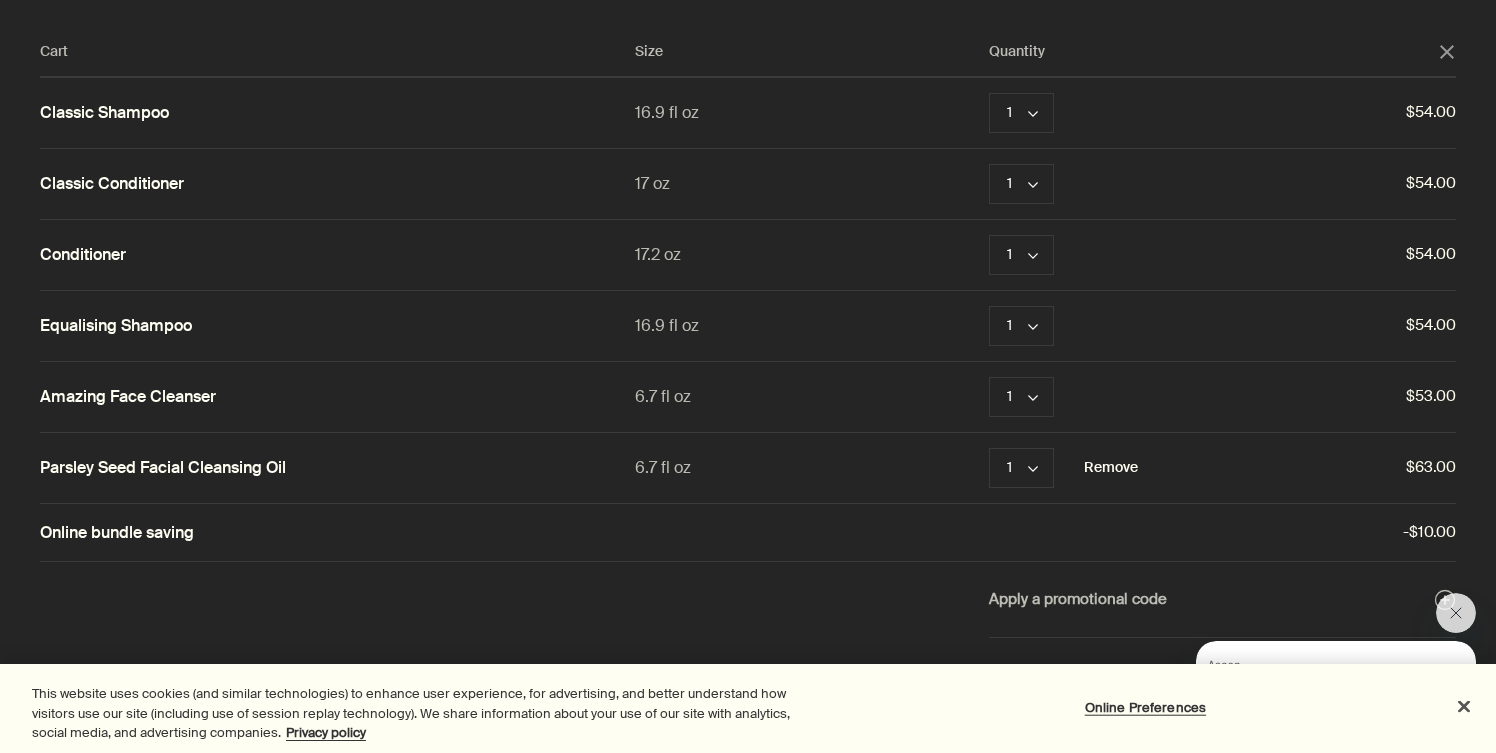 click on "Remove" at bounding box center (1111, 468) 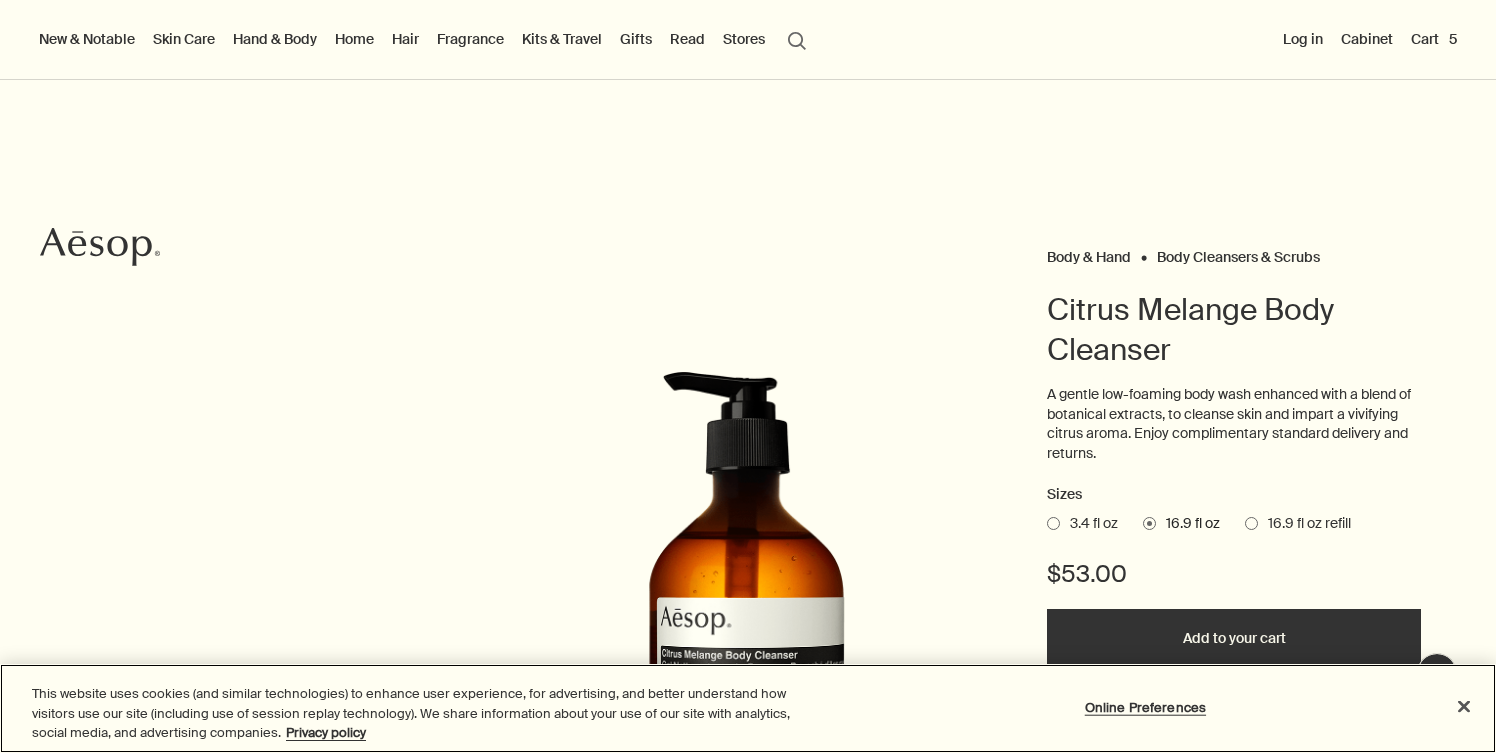 scroll, scrollTop: 0, scrollLeft: 0, axis: both 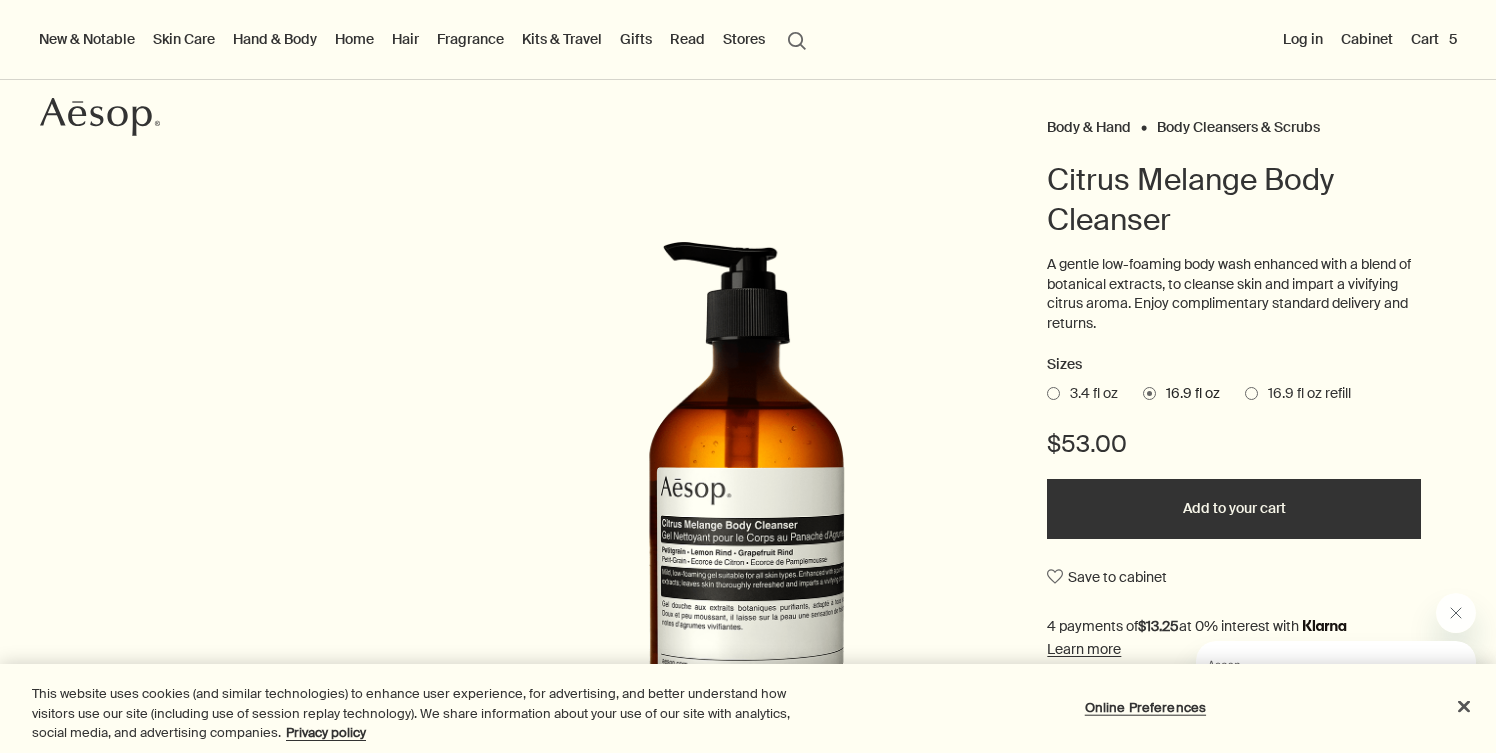 click on "Add to your cart" at bounding box center [1234, 509] 